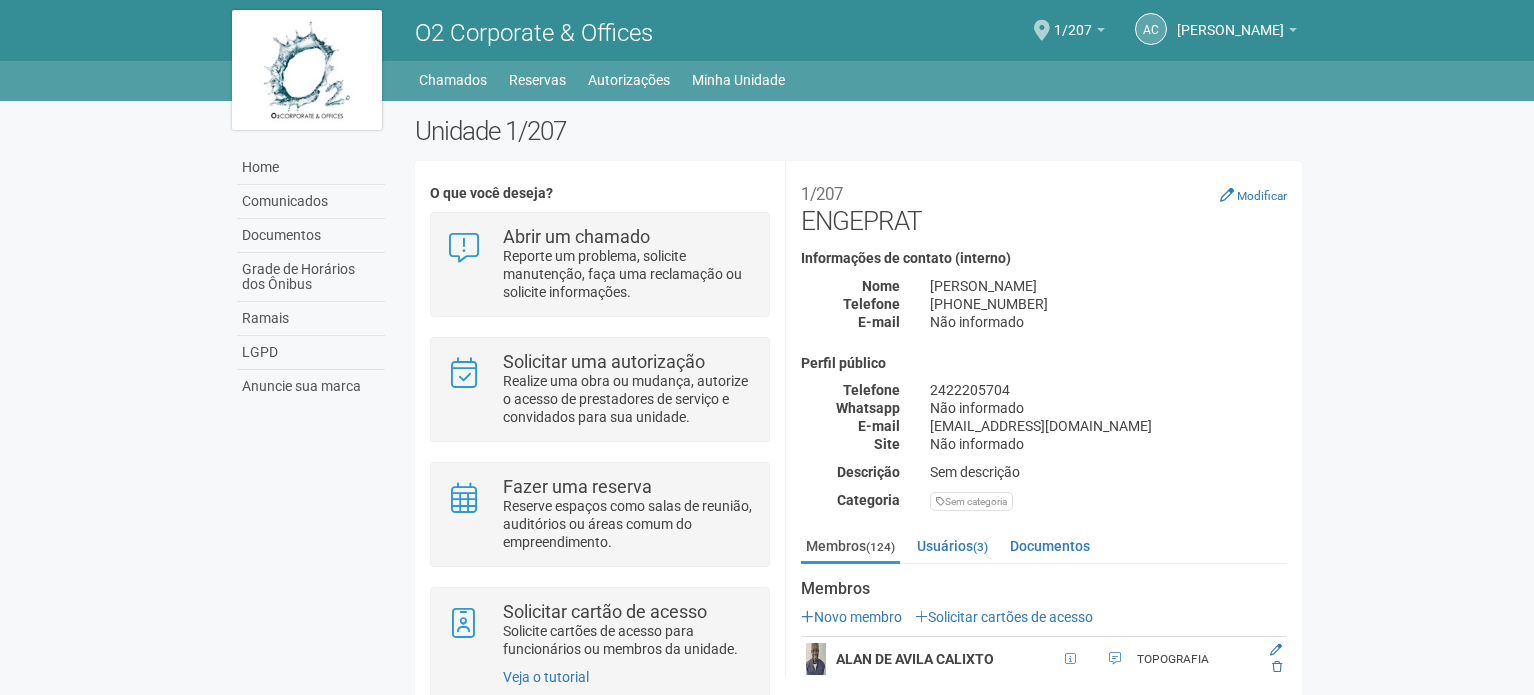 scroll, scrollTop: 0, scrollLeft: 0, axis: both 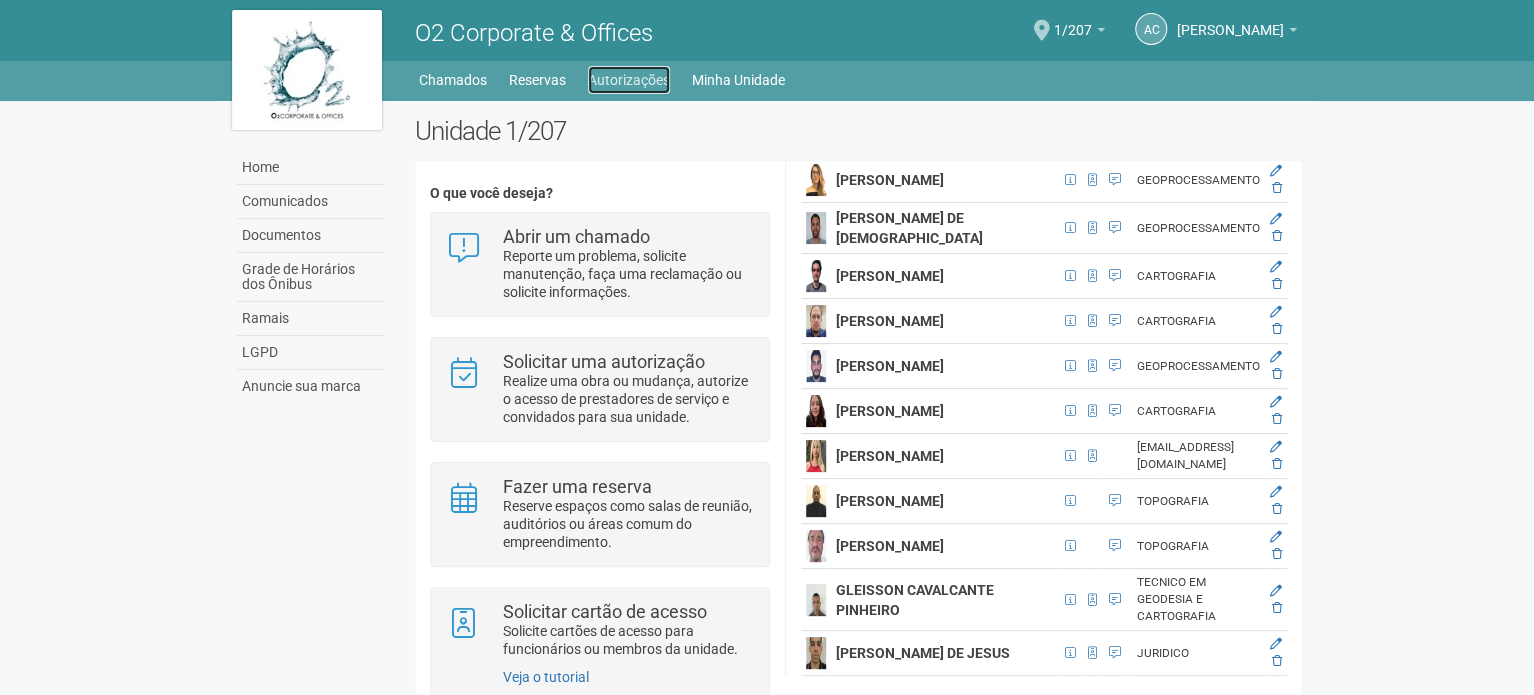 click on "Autorizações" at bounding box center (629, 80) 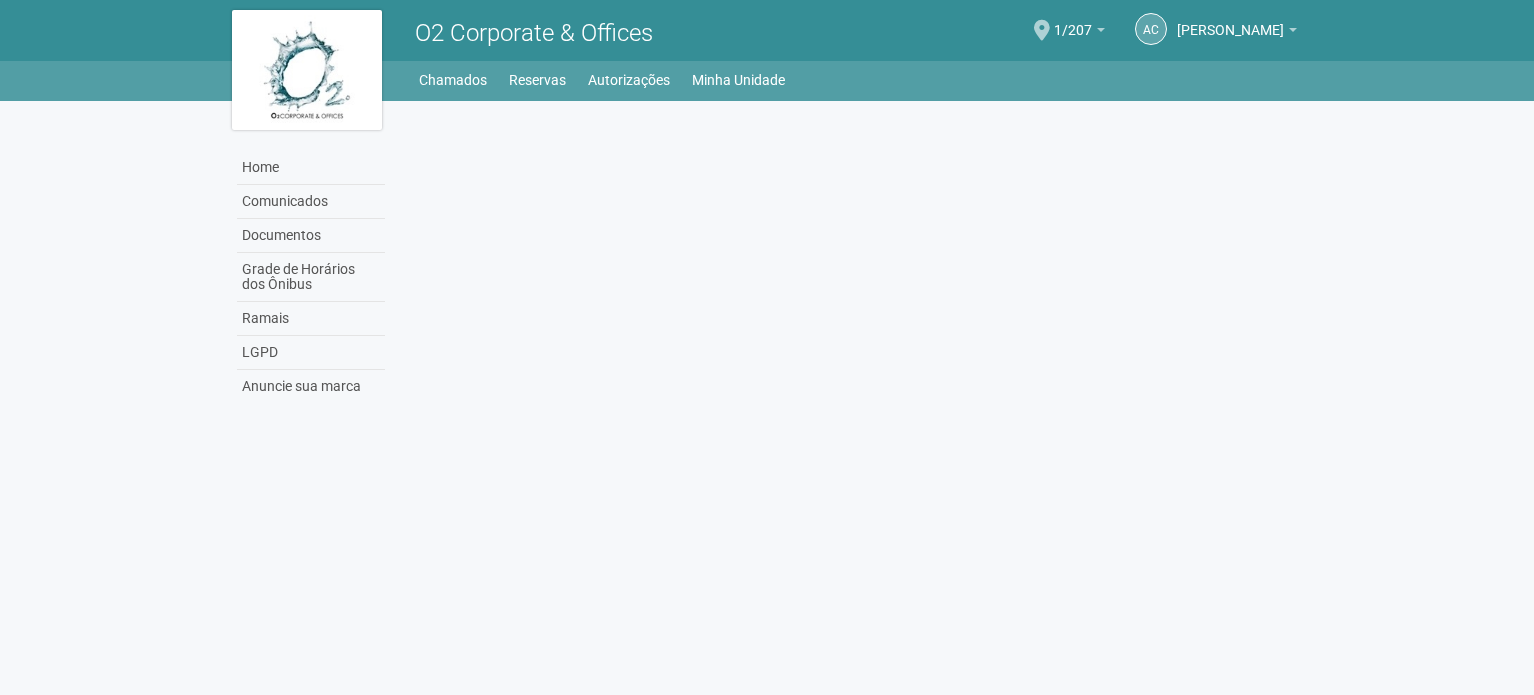 scroll, scrollTop: 0, scrollLeft: 0, axis: both 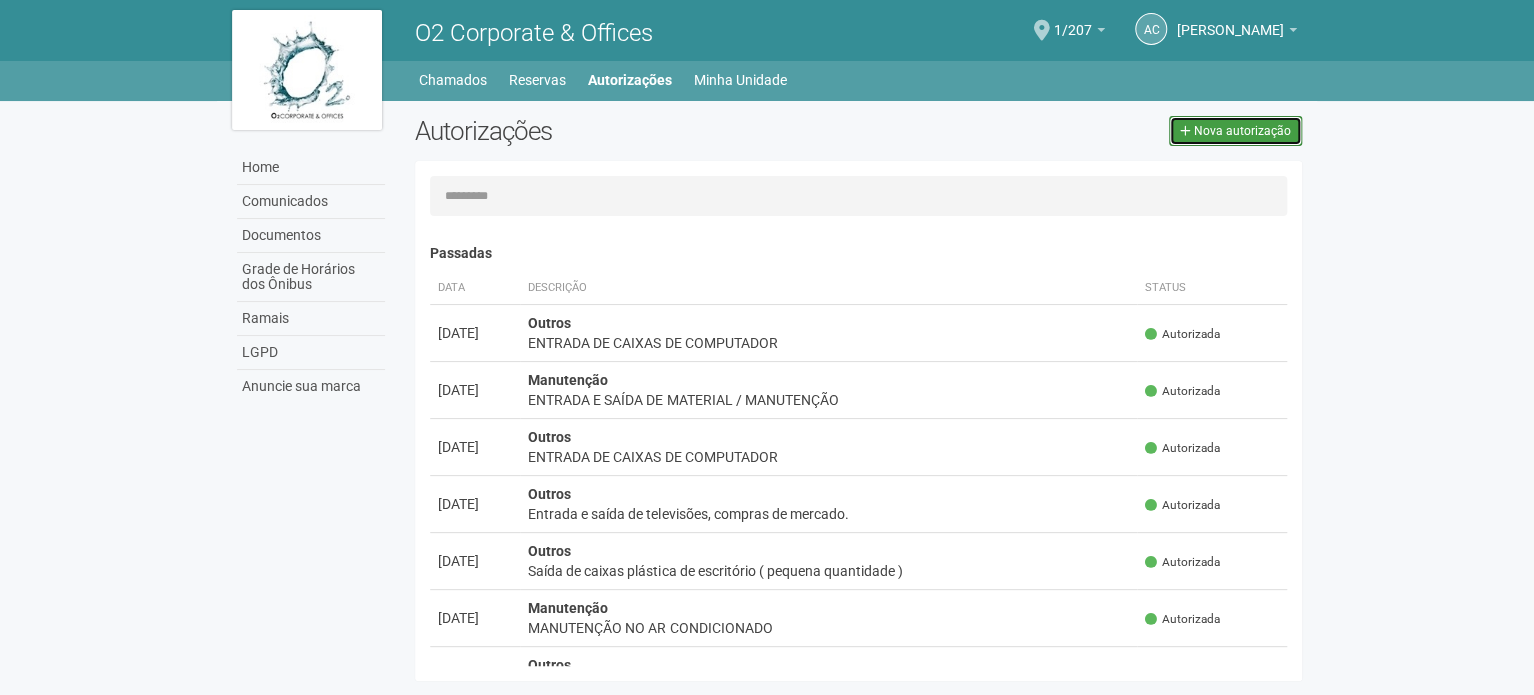 click on "Nova autorização" at bounding box center [1235, 131] 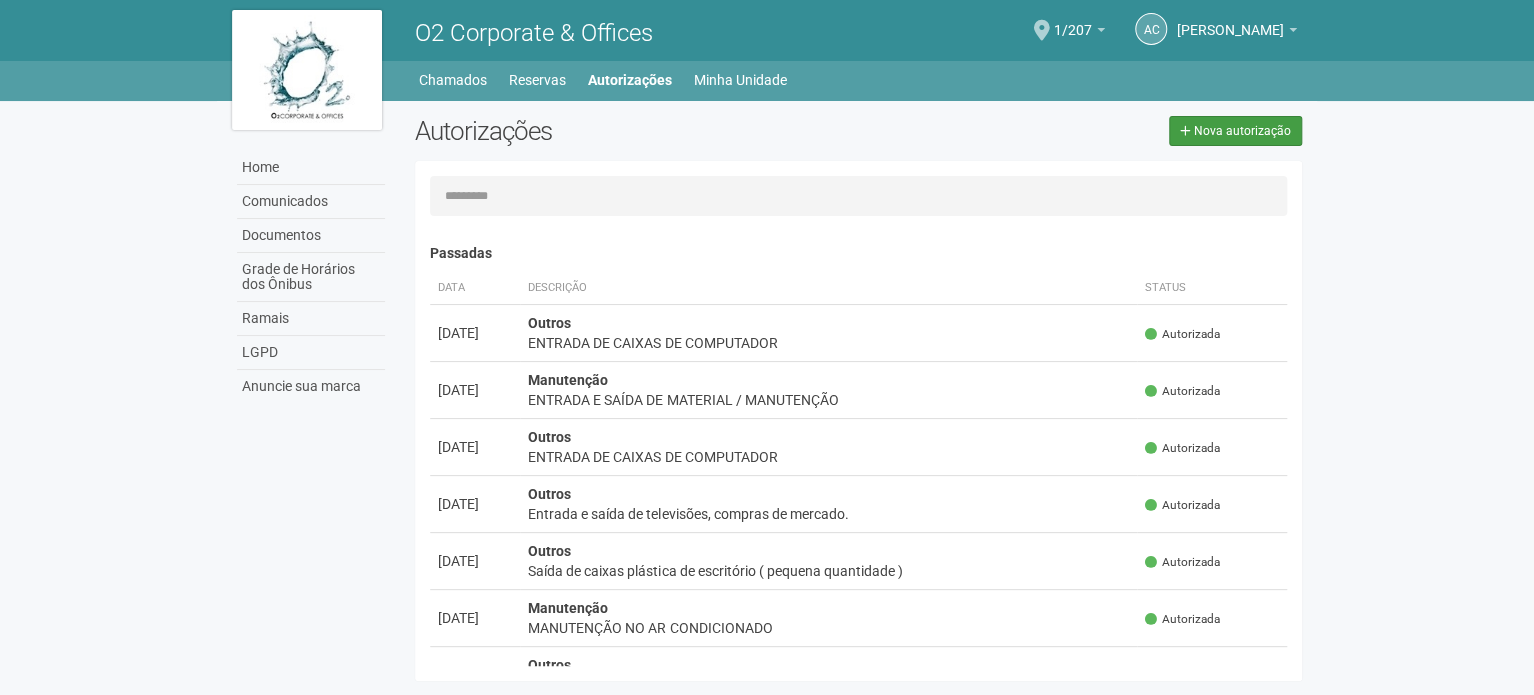 select on "**" 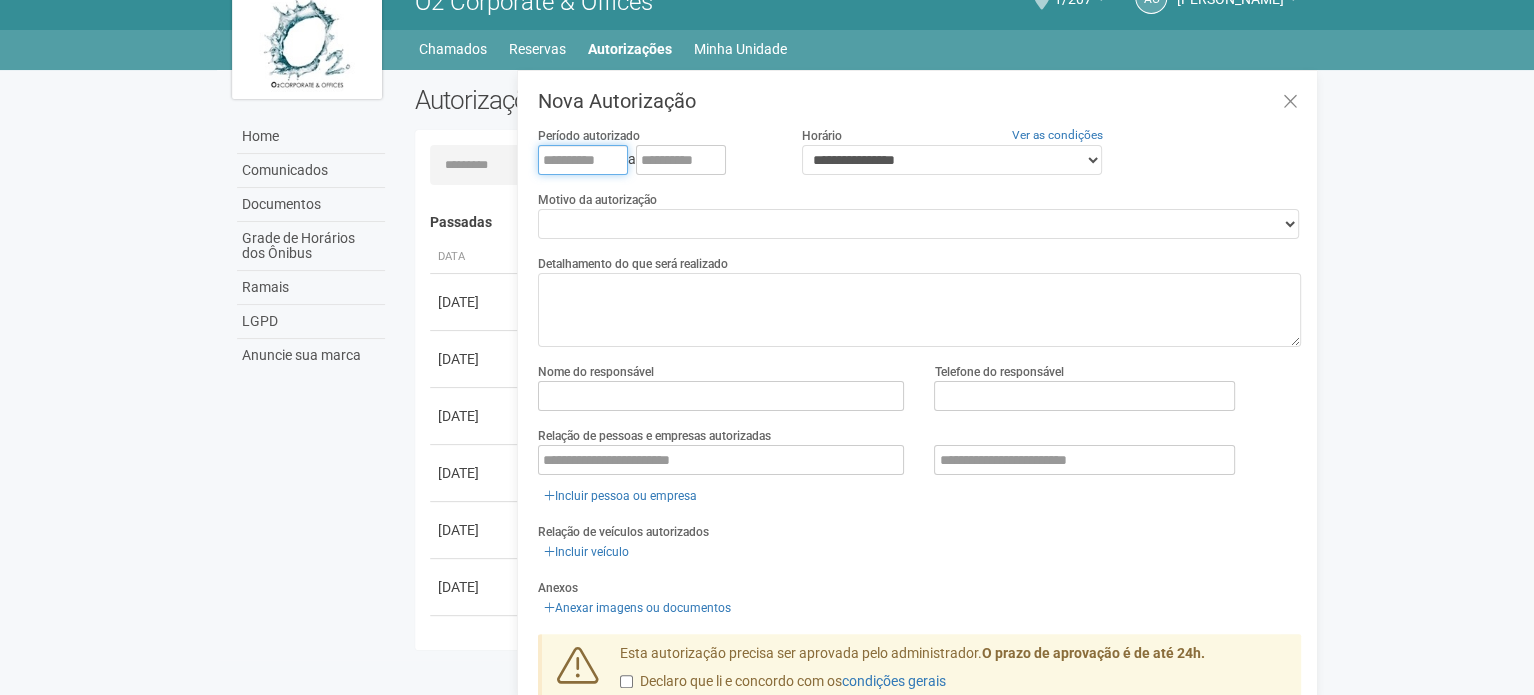 click at bounding box center [583, 160] 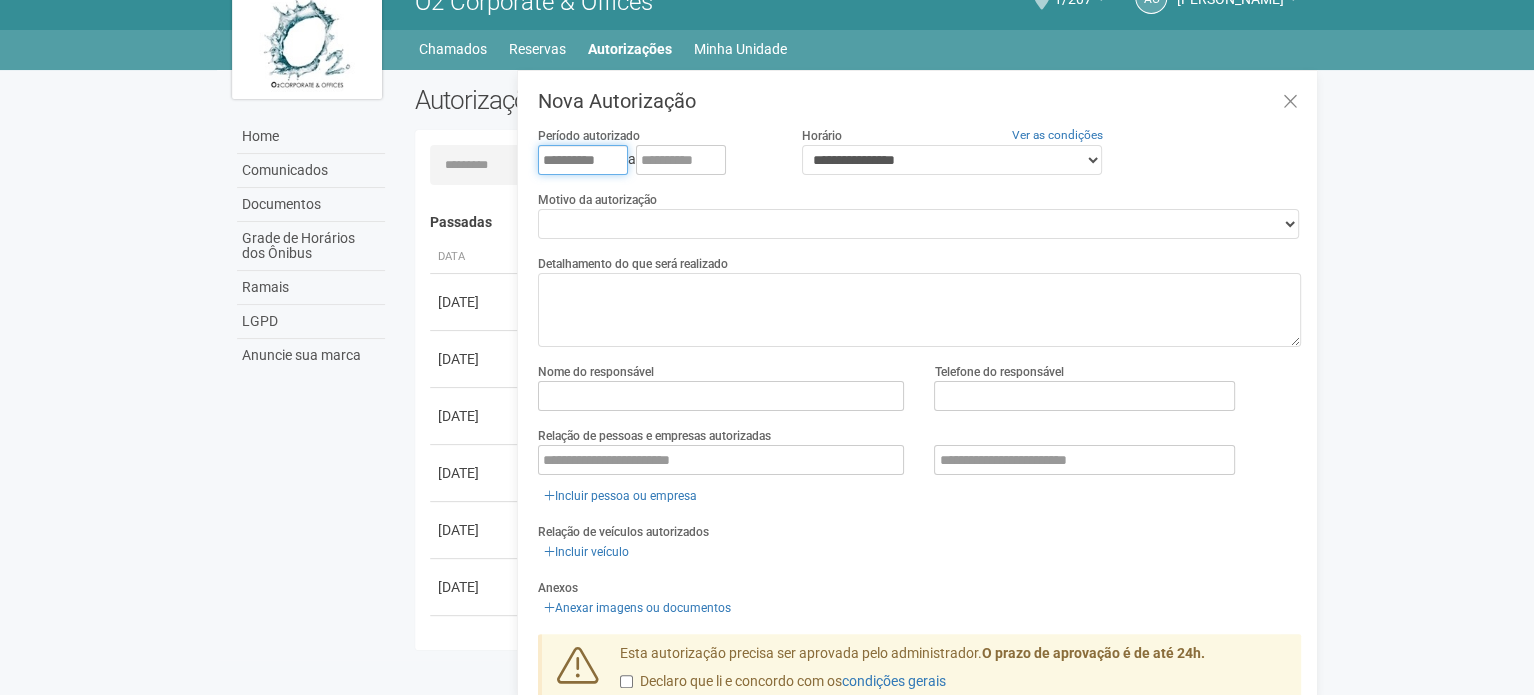 type on "**********" 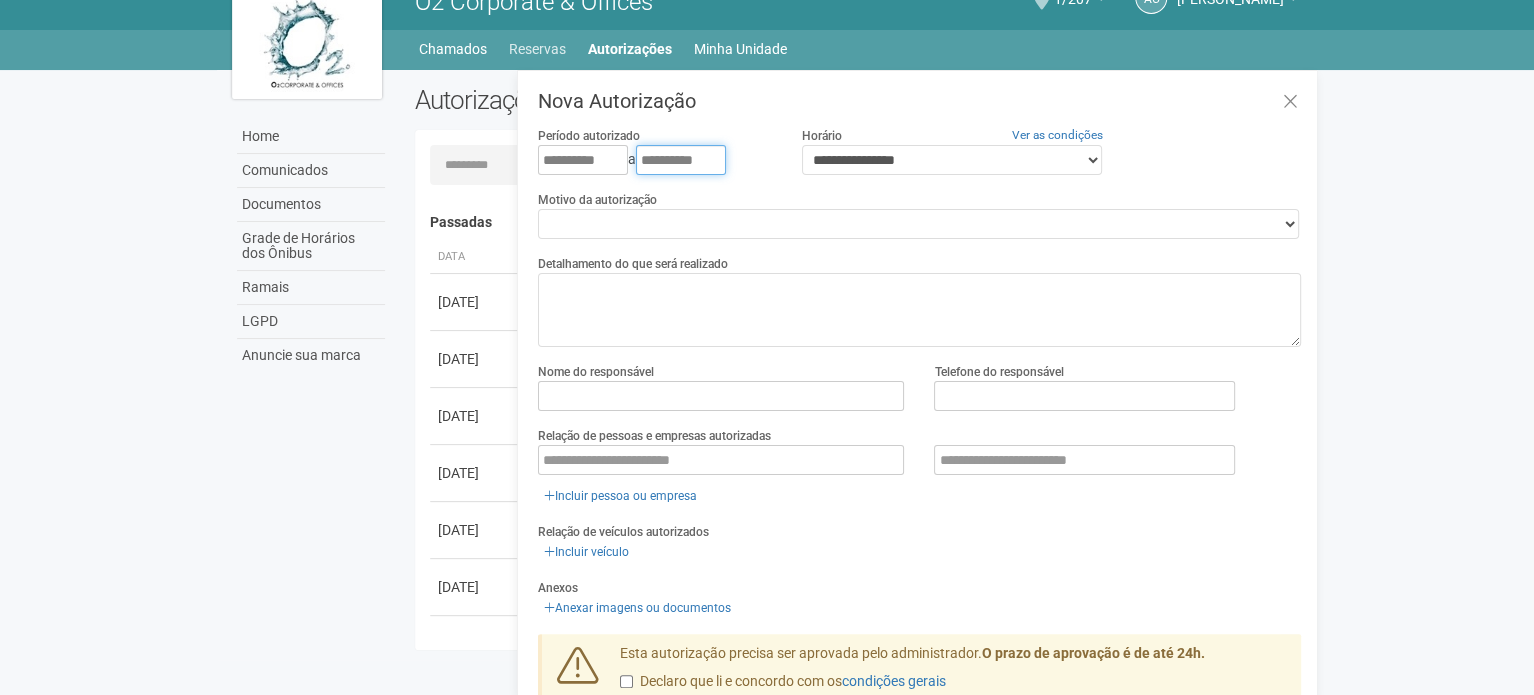 type on "**********" 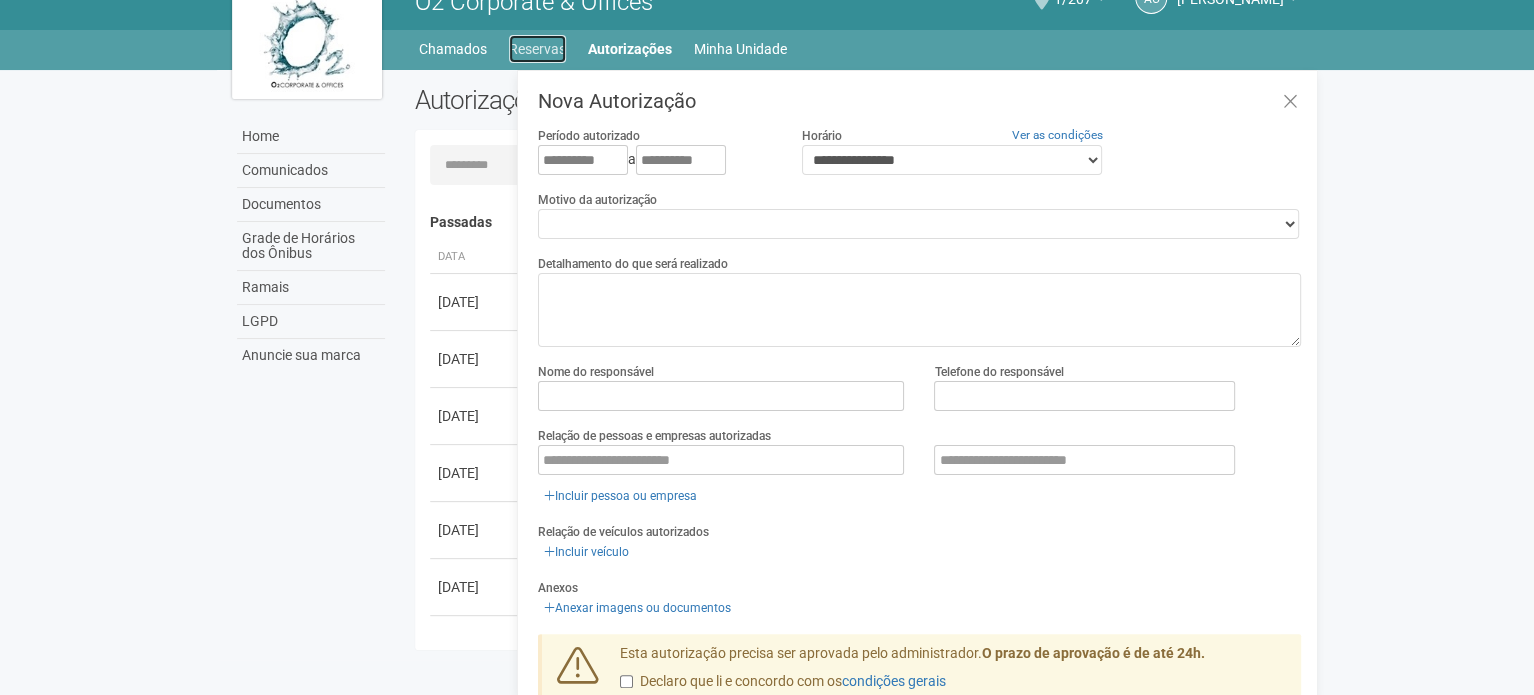 click on "Reservas" at bounding box center [537, 49] 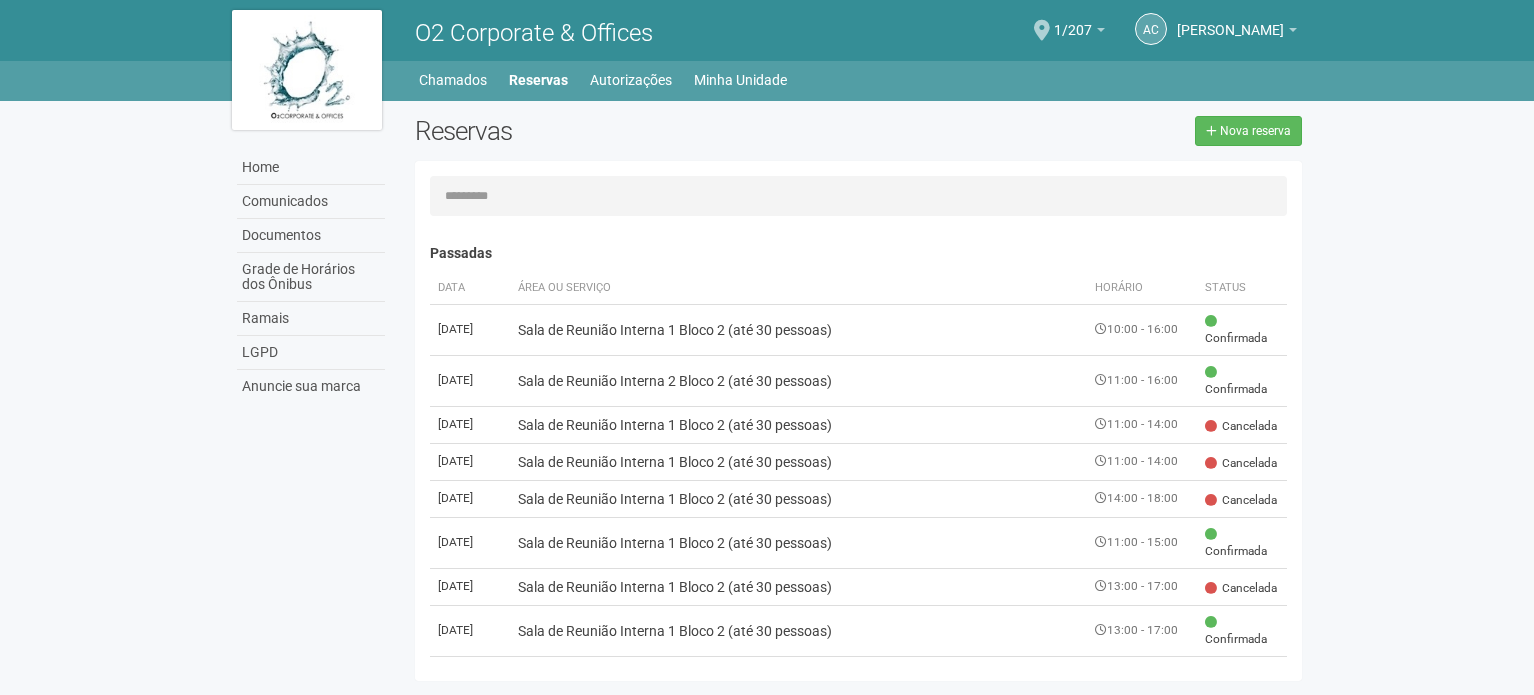 scroll, scrollTop: 0, scrollLeft: 0, axis: both 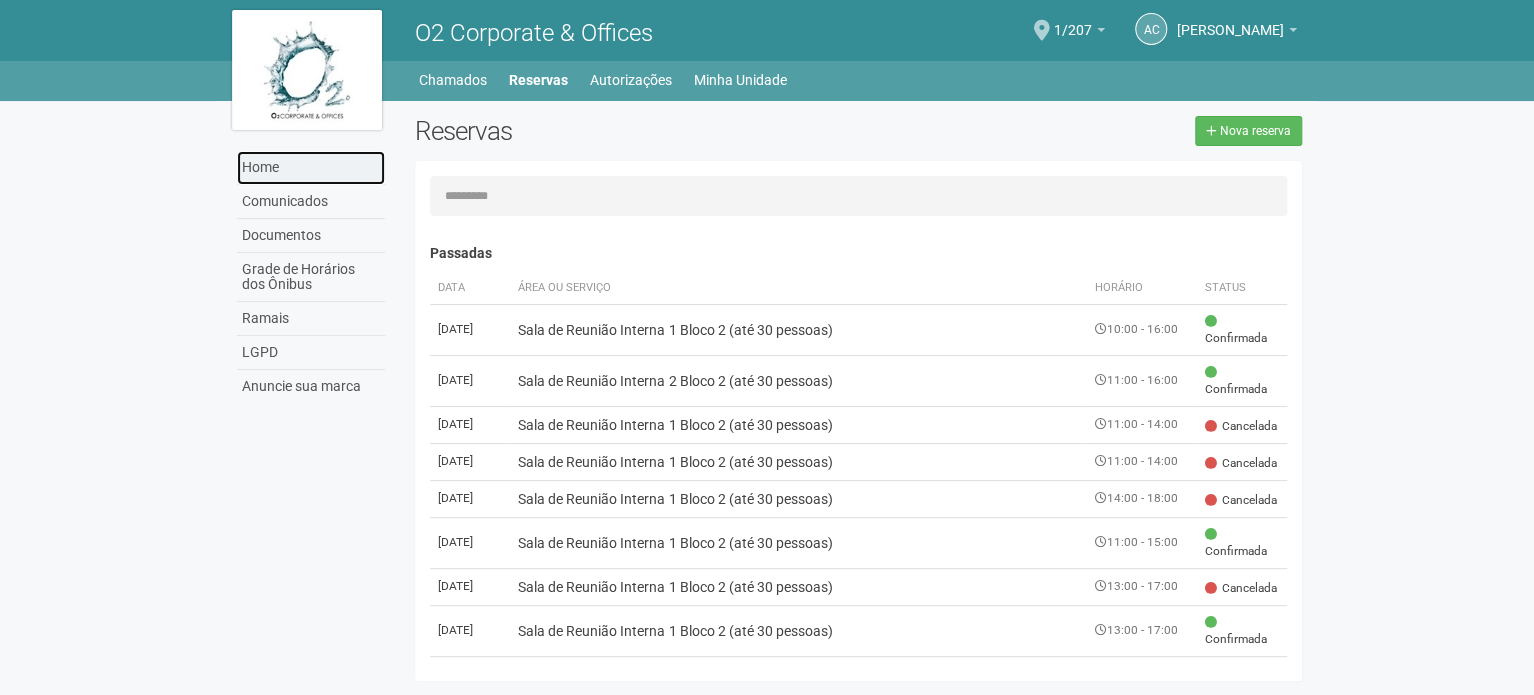 click on "Home" at bounding box center [311, 168] 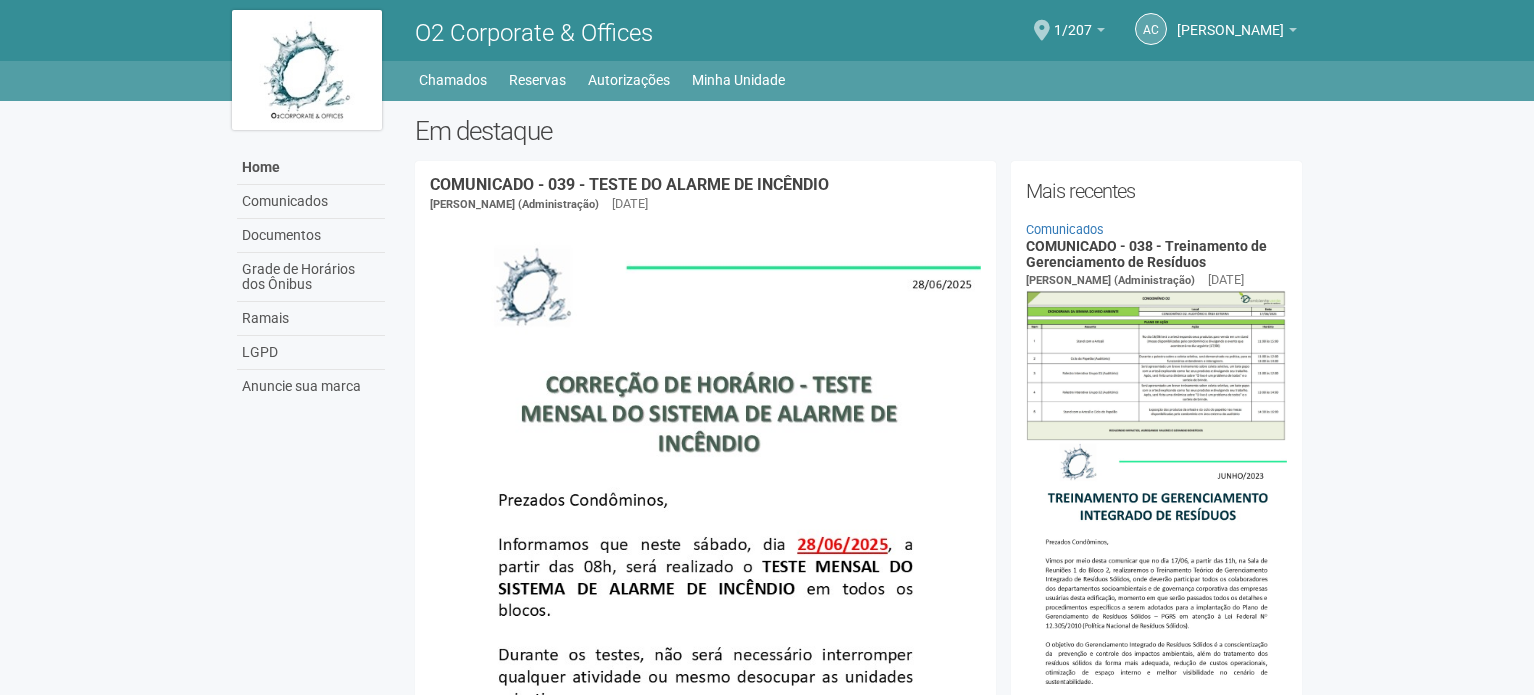 scroll, scrollTop: 0, scrollLeft: 0, axis: both 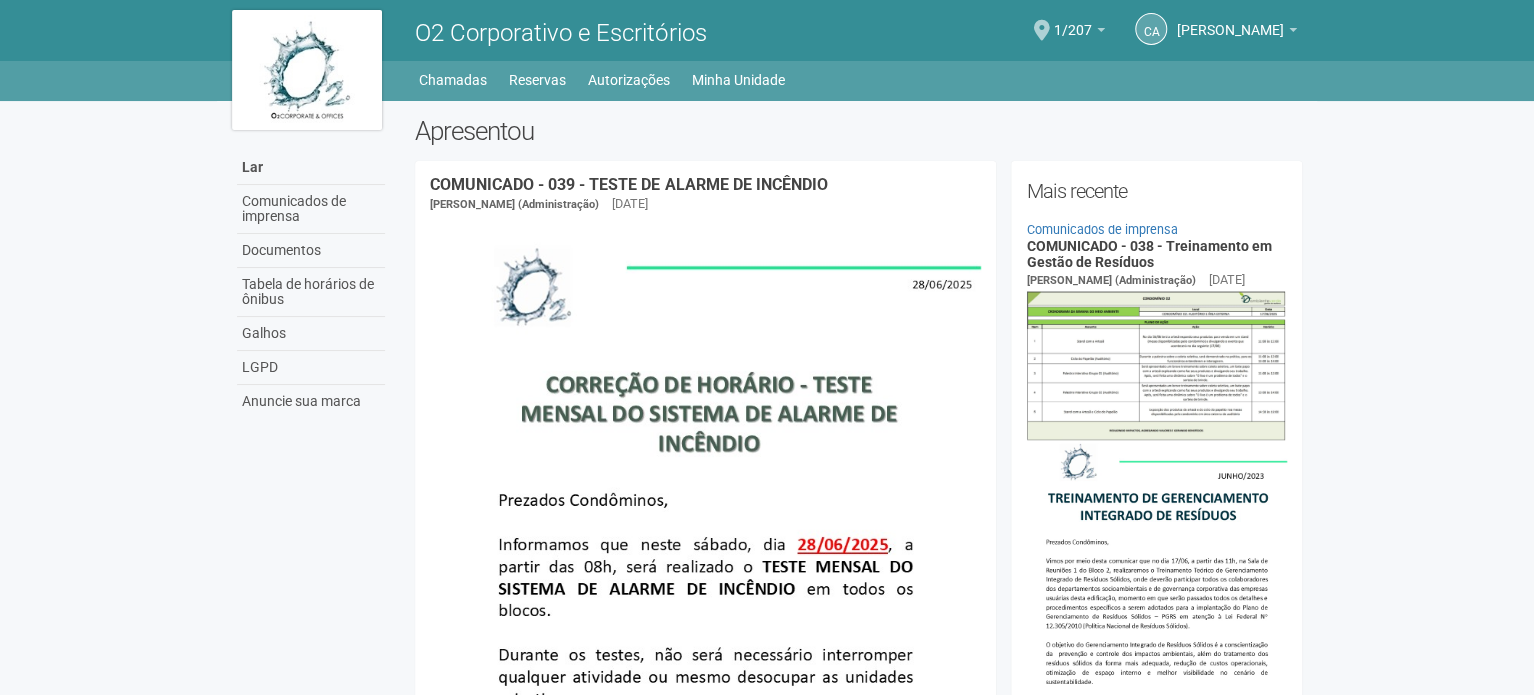 click on "Por favor, aguarde...
O2 Corporativo e Escritórios
CA
Andréa Cunha
Andréa Cunha
compras@engeprat.com.br
Meu perfil
Alterar a senha
Saída
1/207
Você está na unidade.
1/207
Ir para a unidade
Lar
Lar
Comunicados de imprensa
Documentos
Tabela de horários de ônibus
Galhos
LGPD
Anuncie sua marca" at bounding box center (767, 347) 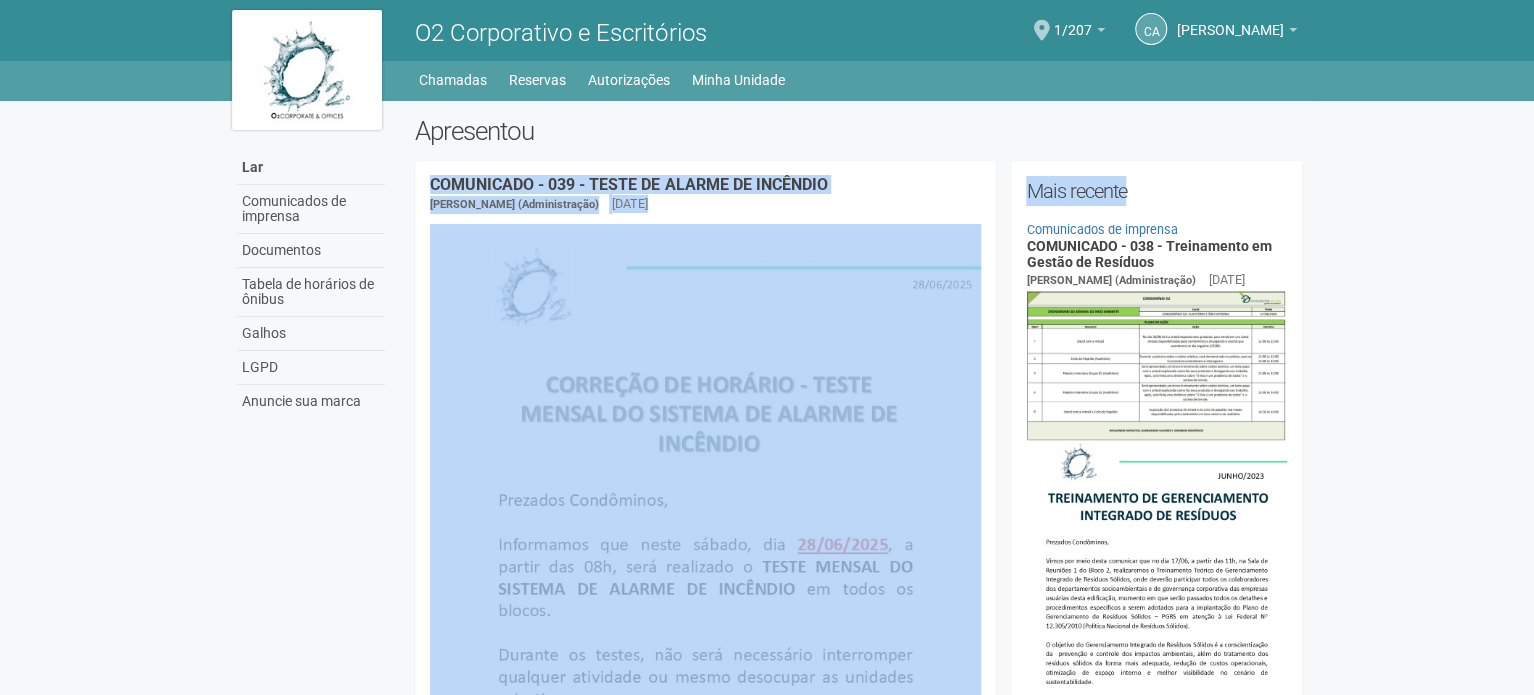 click on "Apresentou
COMUNICADO - 039 - TESTE DE ALARME DE INCÊNDIO
Gabriela Souza (Administração)
27 de junho de 2025
Anexos
COMUNICADO - 039 - Teste Mensal de Alarme de Incêndio.jpg
ANÚNCIO - FEIRA DA FAZENDA
Gabriela Souza (Administração)
23 de junho de 2025
Anexos
Miniatura do Whatsapp (1).jpg
DOAÇÃO DE SANGUE
Gabriela Souza (Administração)
13 de junho de 2025
Anexos" at bounding box center (858, 2332) 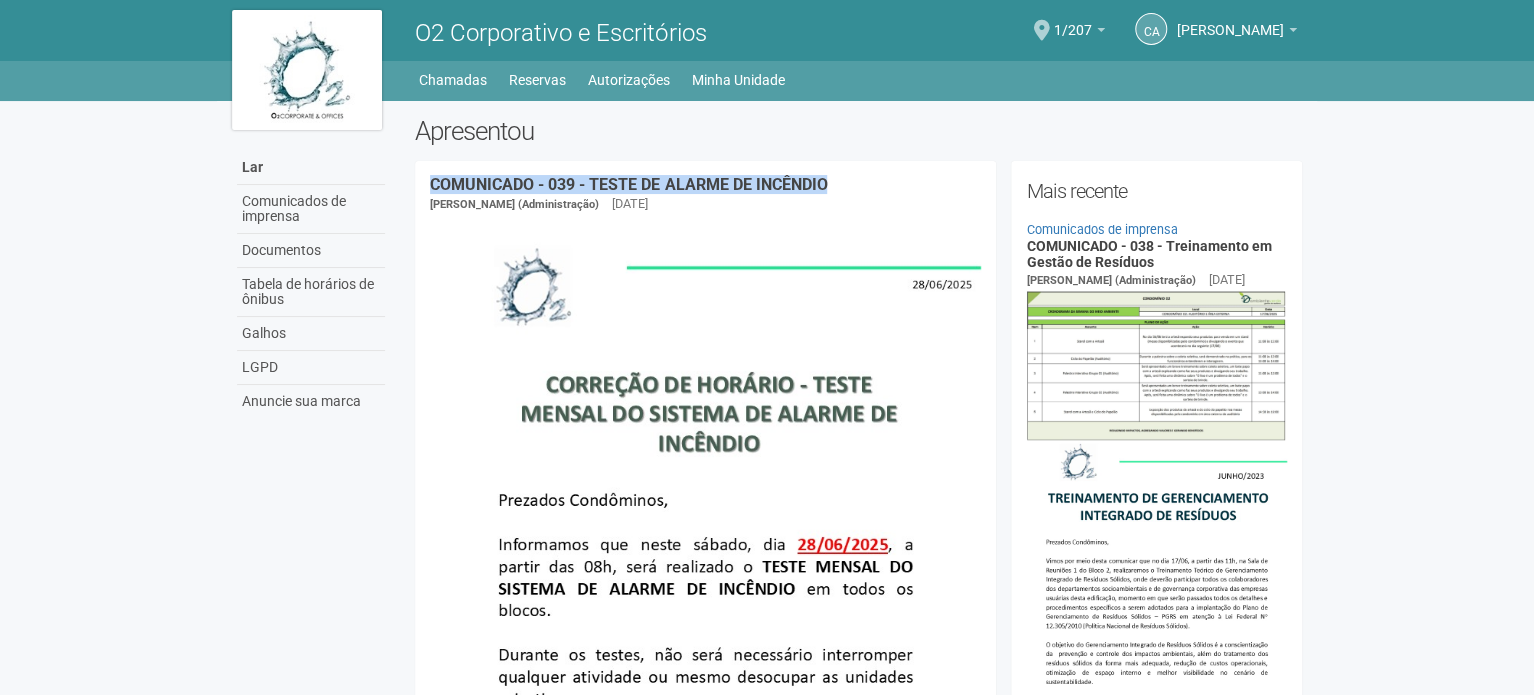 click on "Apresentou
COMUNICADO - 039 - TESTE DE ALARME DE INCÊNDIO
Gabriela Souza (Administração)
27 de junho de 2025
Anexos
COMUNICADO - 039 - Teste Mensal de Alarme de Incêndio.jpg
ANÚNCIO - FEIRA DA FAZENDA
Gabriela Souza (Administração)
23 de junho de 2025
Anexos
Miniatura do Whatsapp (1).jpg
DOAÇÃO DE SANGUE
Gabriela Souza (Administração)
13 de junho de 2025
Anexos" at bounding box center (858, 2332) 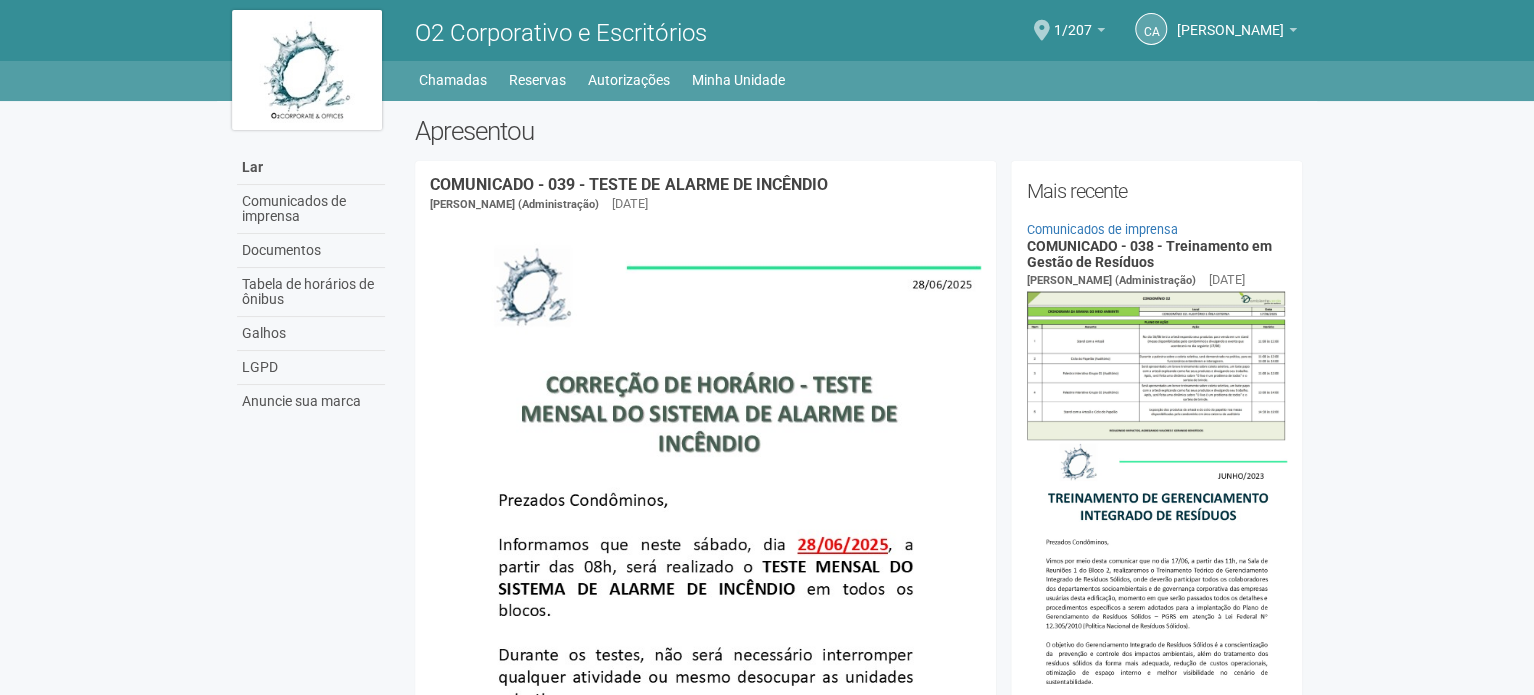 click on "COMUNICADO - 039 - TESTE DE ALARME DE INCÊNDIO
Gabriela Souza (Administração)
27 de junho de 2025
Anexos
COMUNICADO - 039 - Teste Mensal de Alarme de Incêndio.jpg" at bounding box center (705, 621) 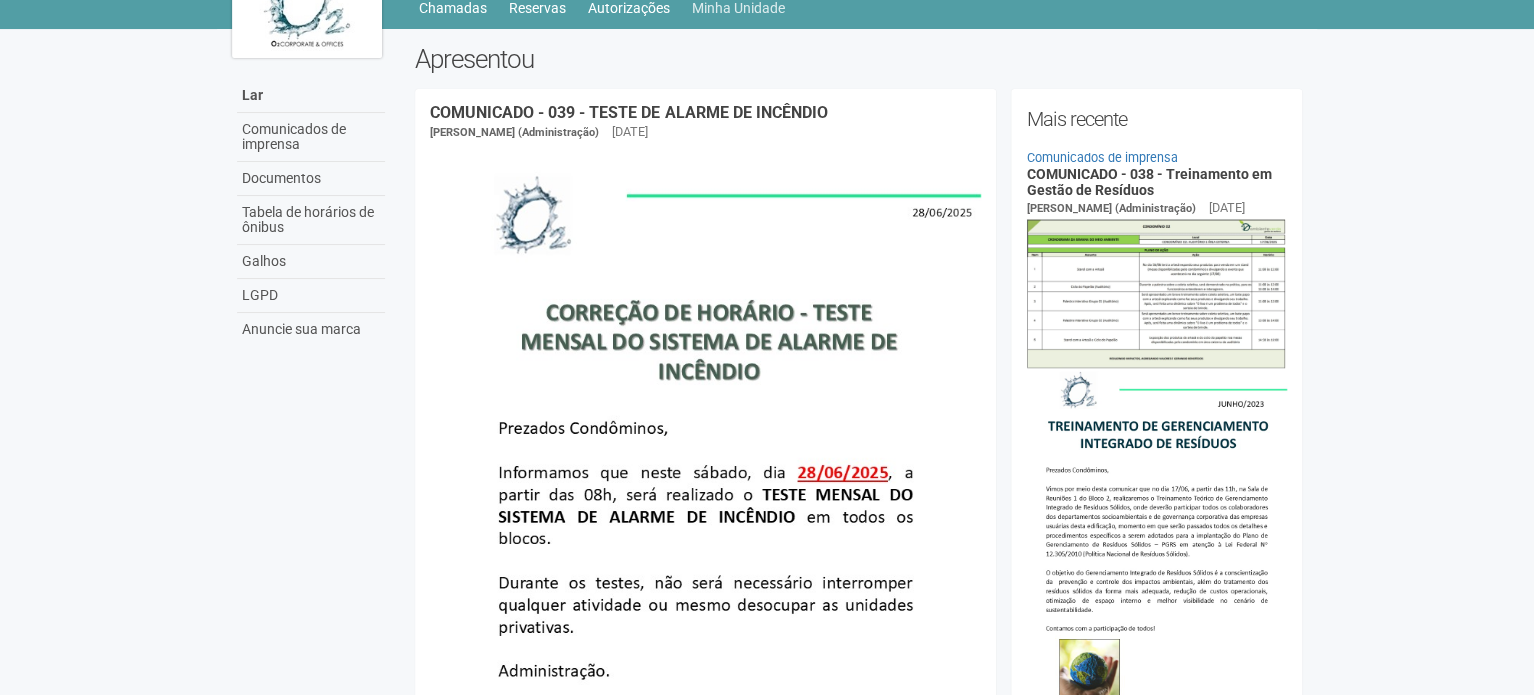 scroll, scrollTop: 0, scrollLeft: 0, axis: both 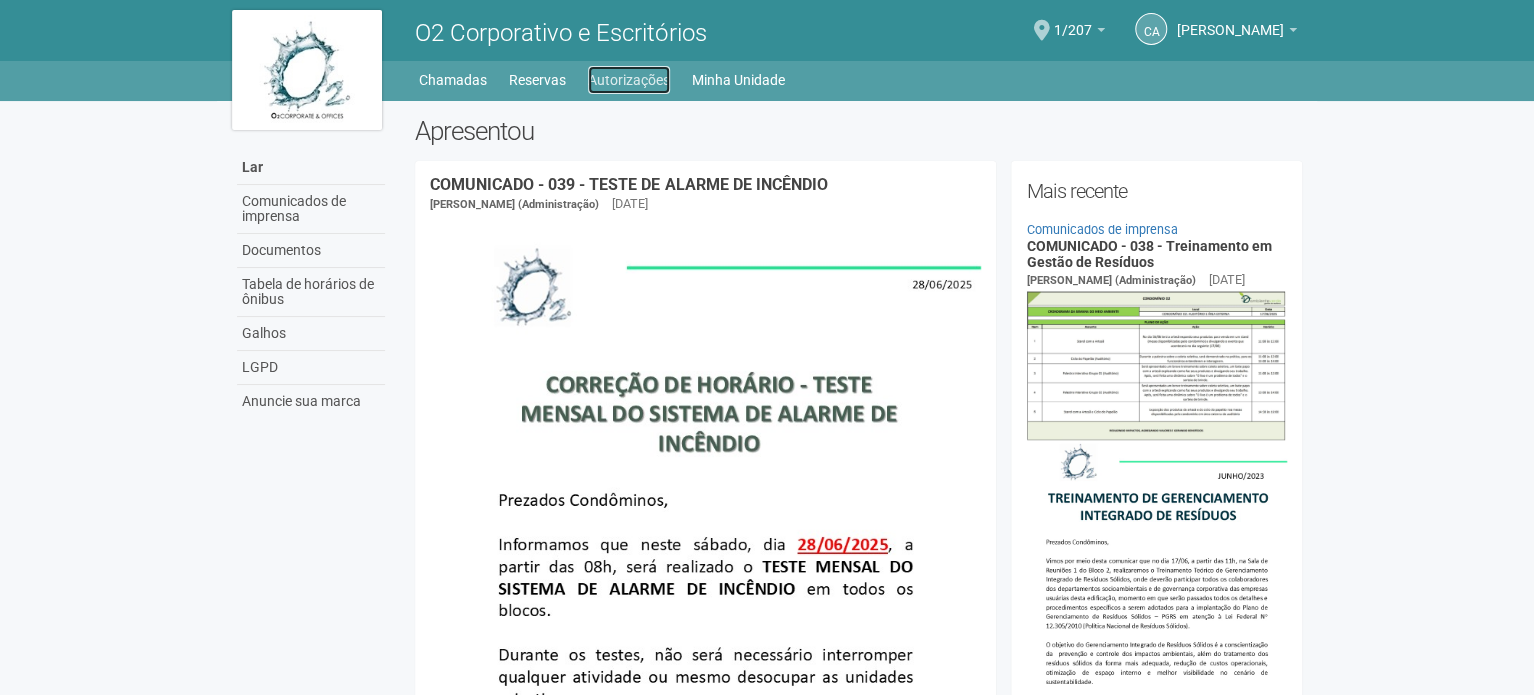 click on "Autorizações" at bounding box center (629, 80) 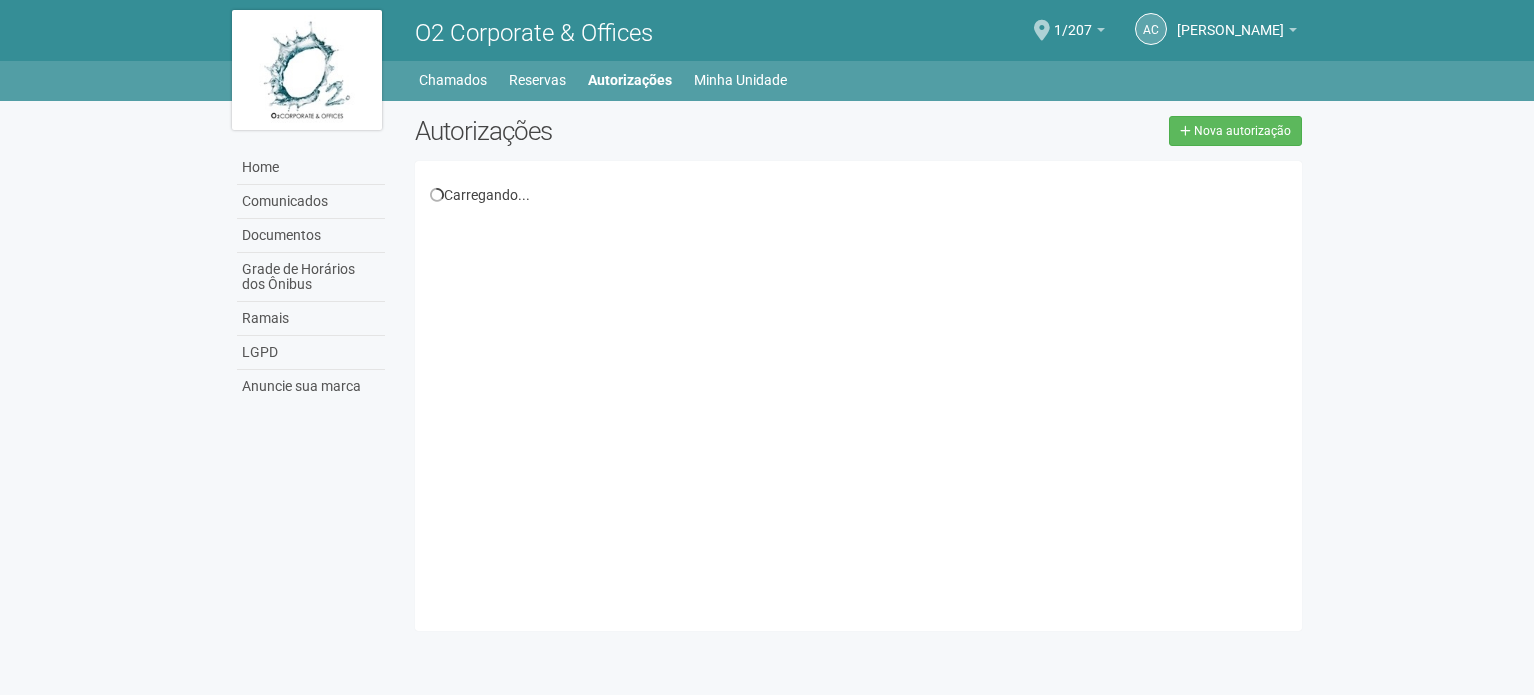 scroll, scrollTop: 0, scrollLeft: 0, axis: both 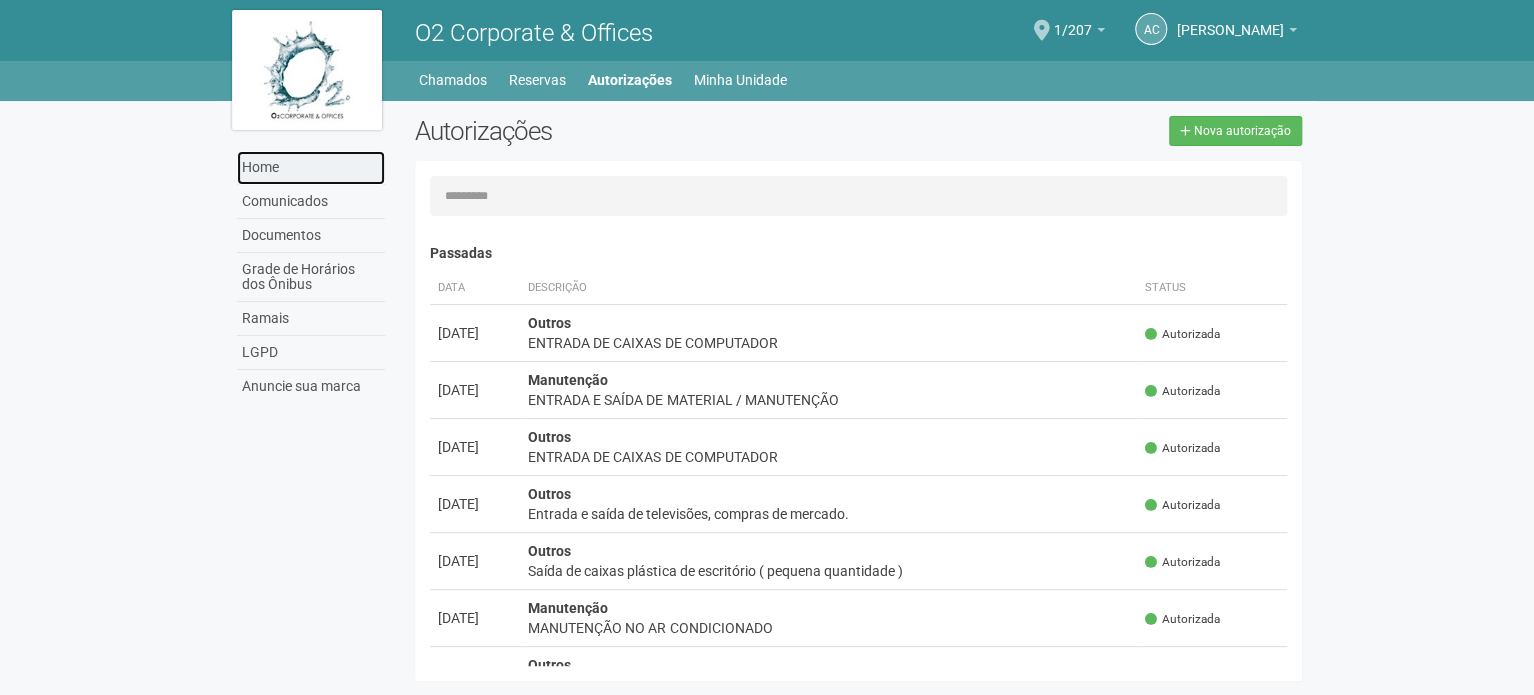 click on "Home" at bounding box center [311, 168] 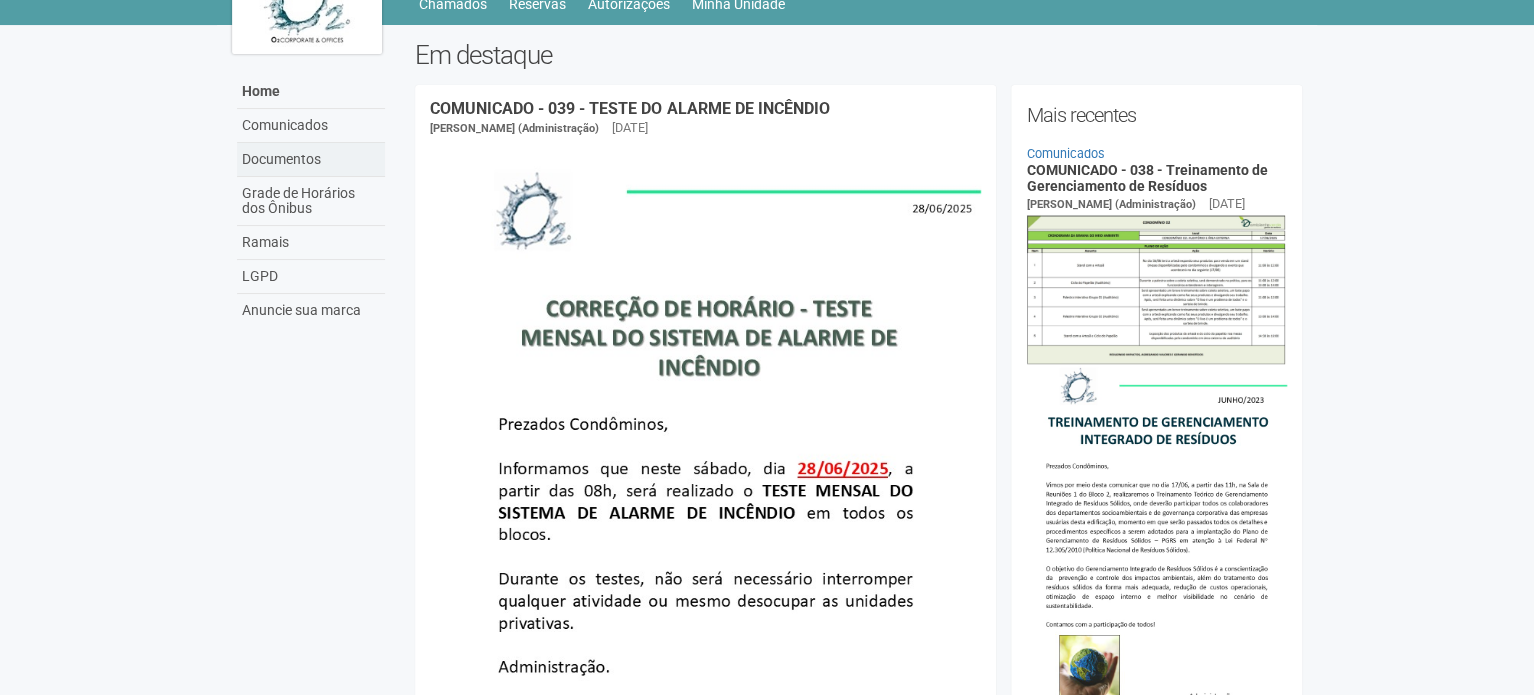 scroll, scrollTop: 100, scrollLeft: 0, axis: vertical 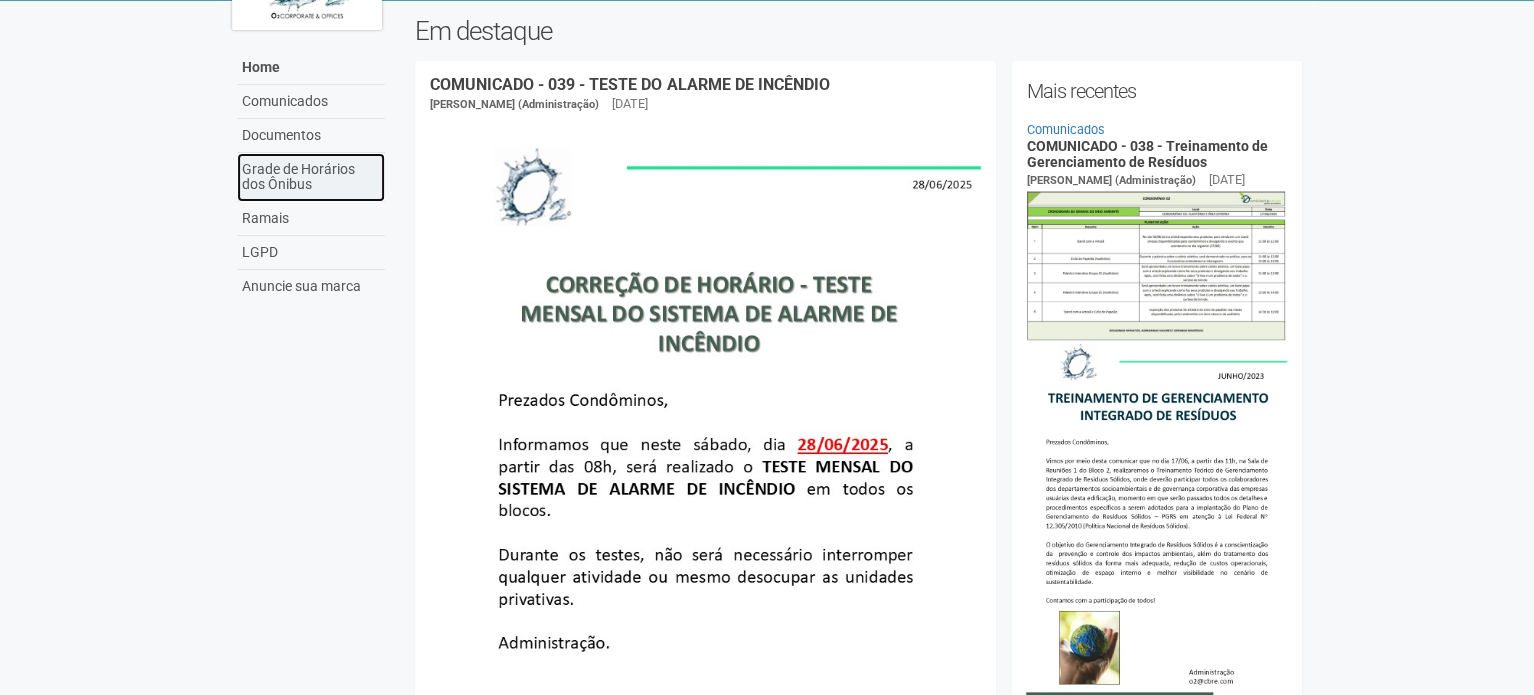 click on "Grade de Horários dos Ônibus" at bounding box center (311, 177) 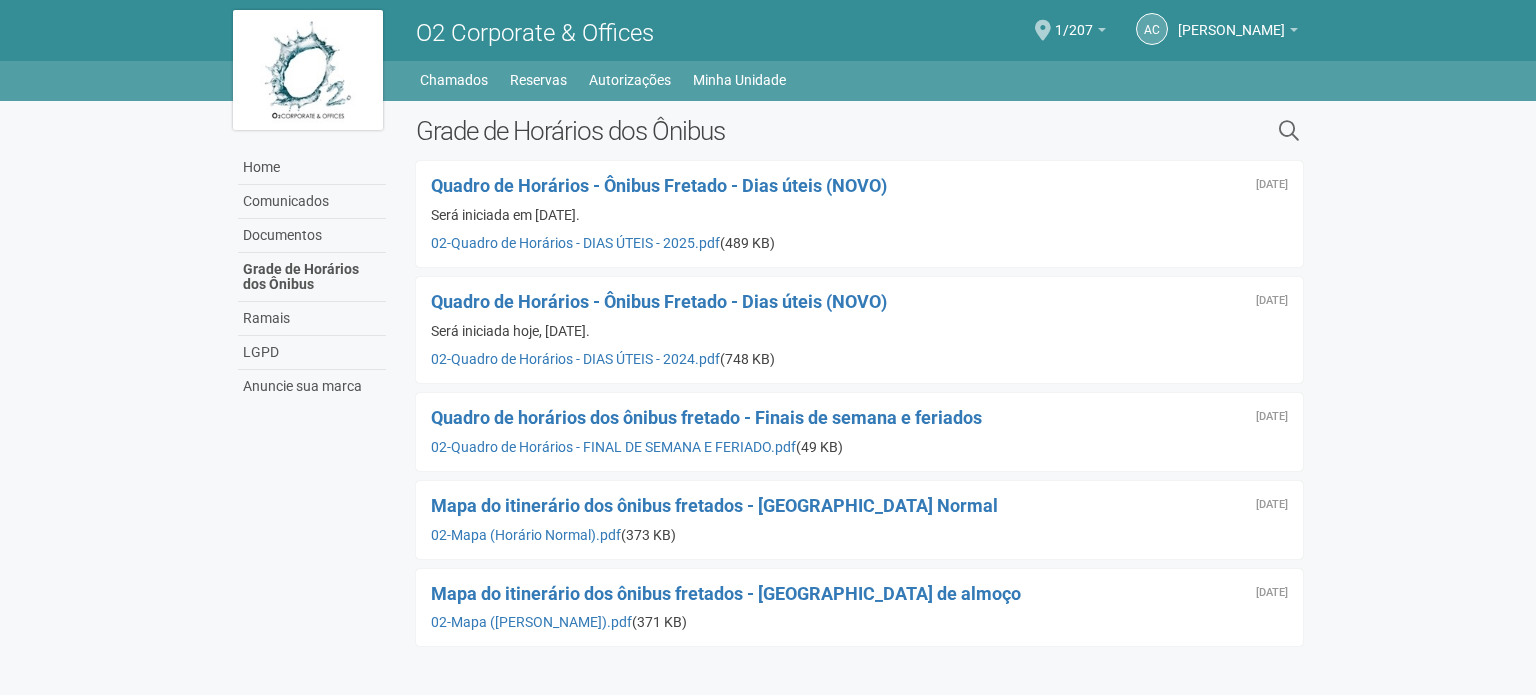 scroll, scrollTop: 0, scrollLeft: 0, axis: both 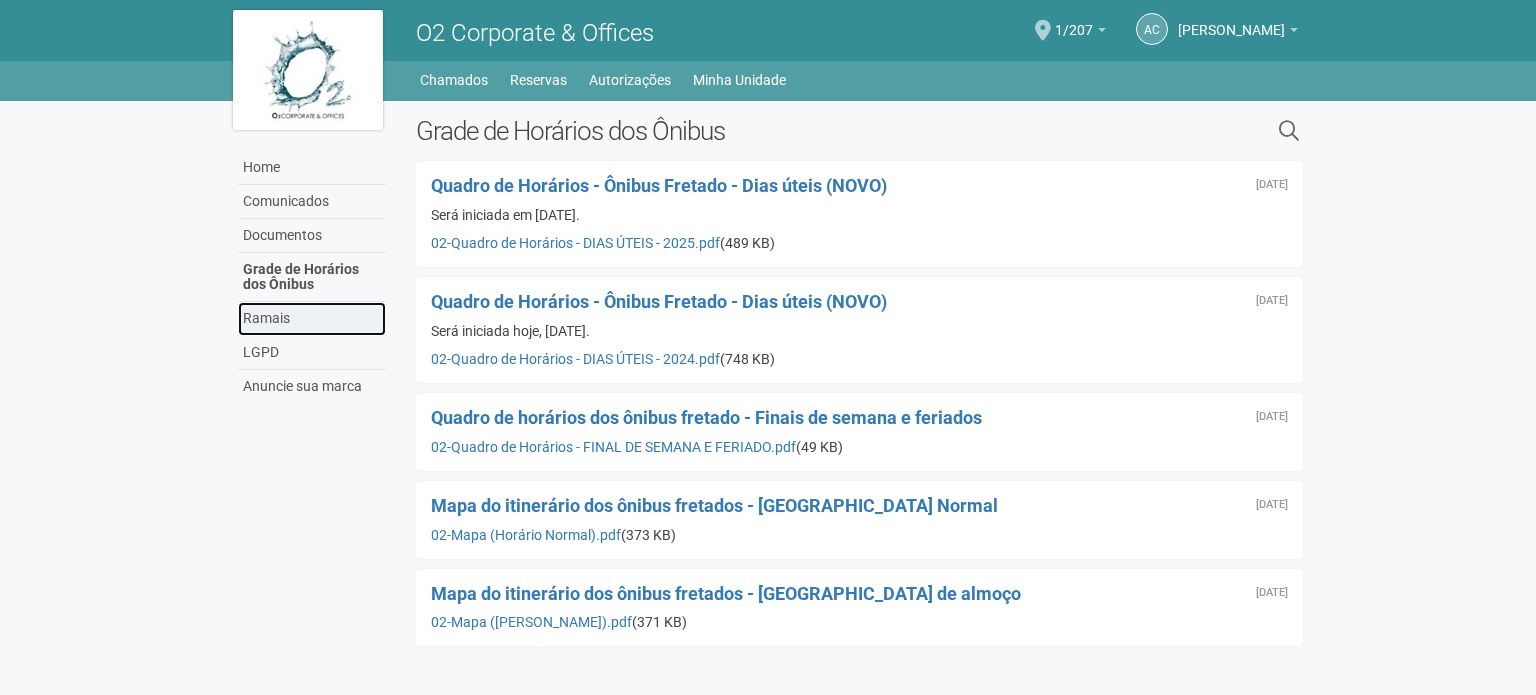 click on "Ramais" at bounding box center (312, 319) 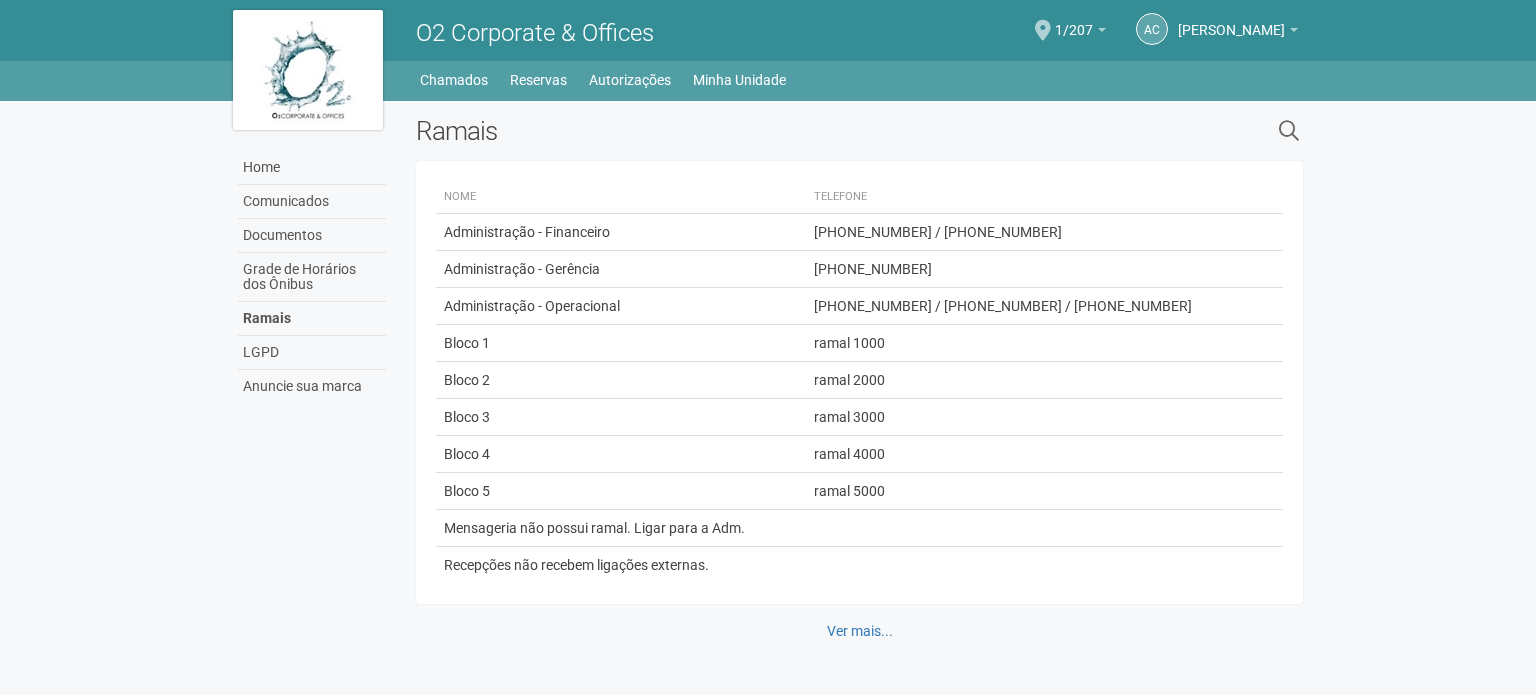 scroll, scrollTop: 0, scrollLeft: 0, axis: both 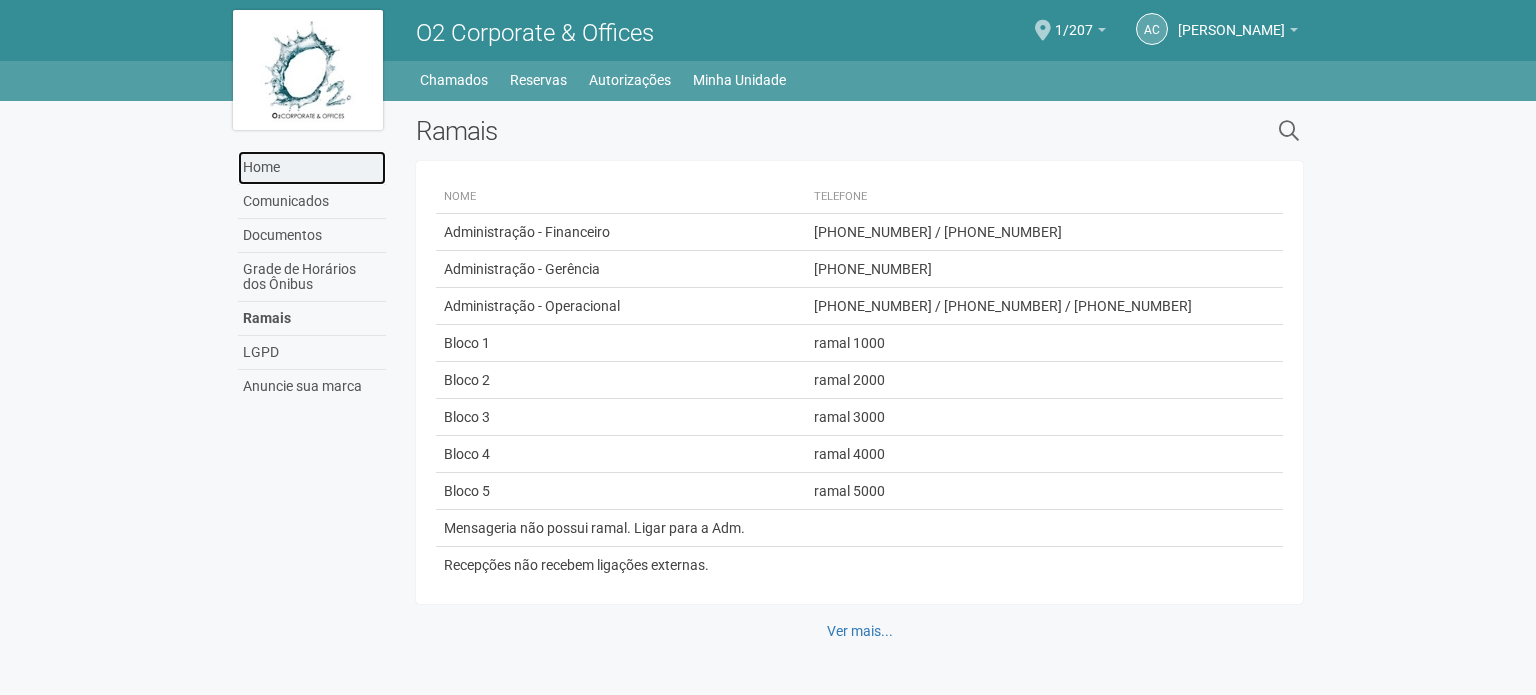 click on "Home" at bounding box center [312, 168] 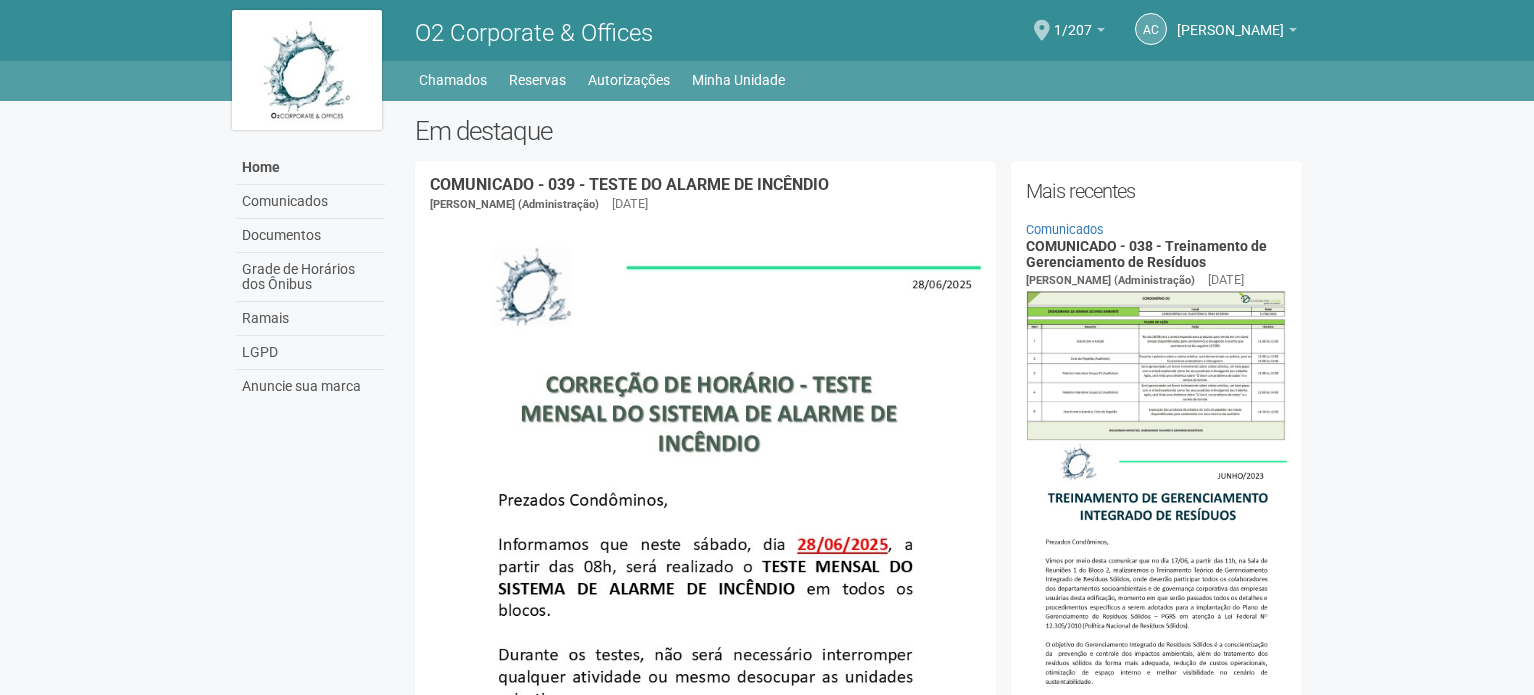 scroll, scrollTop: 0, scrollLeft: 0, axis: both 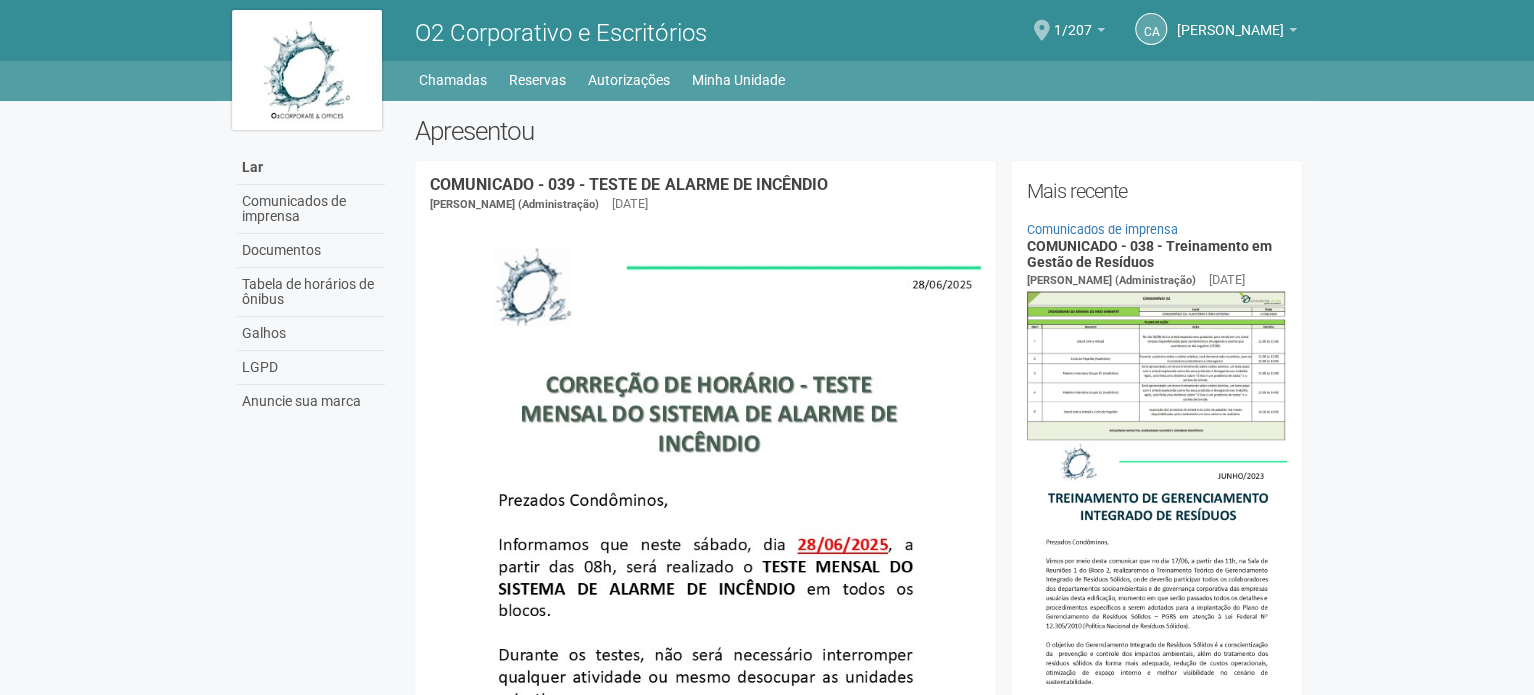 click at bounding box center [1042, 30] 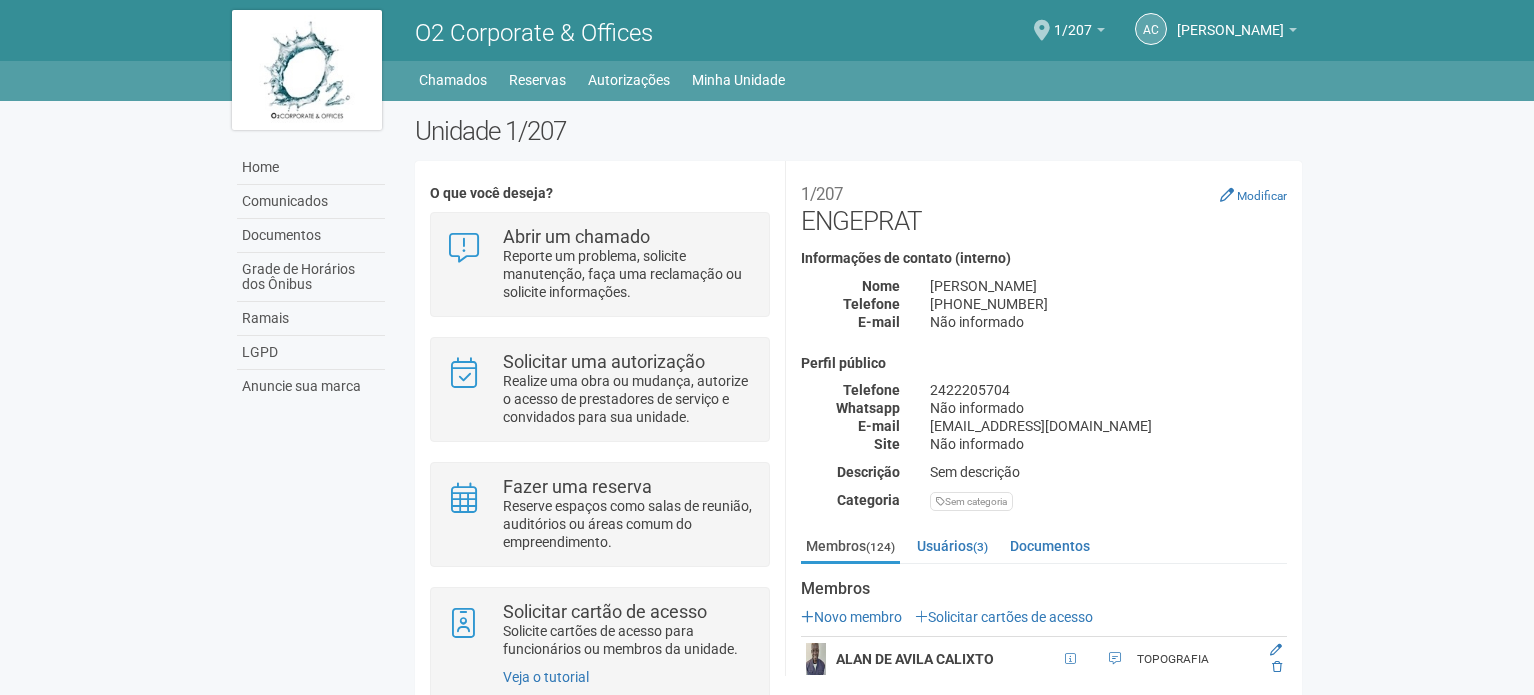 click at bounding box center (1042, 30) 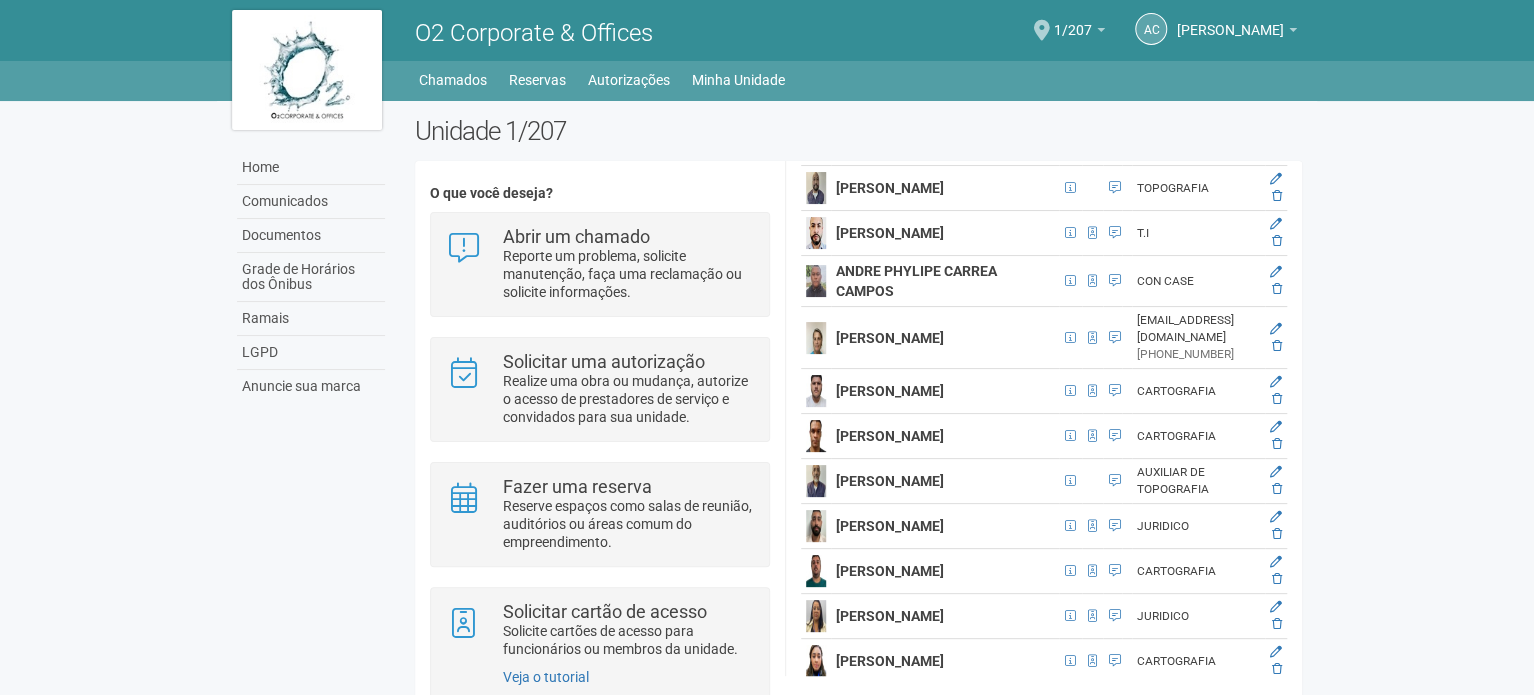 scroll, scrollTop: 900, scrollLeft: 0, axis: vertical 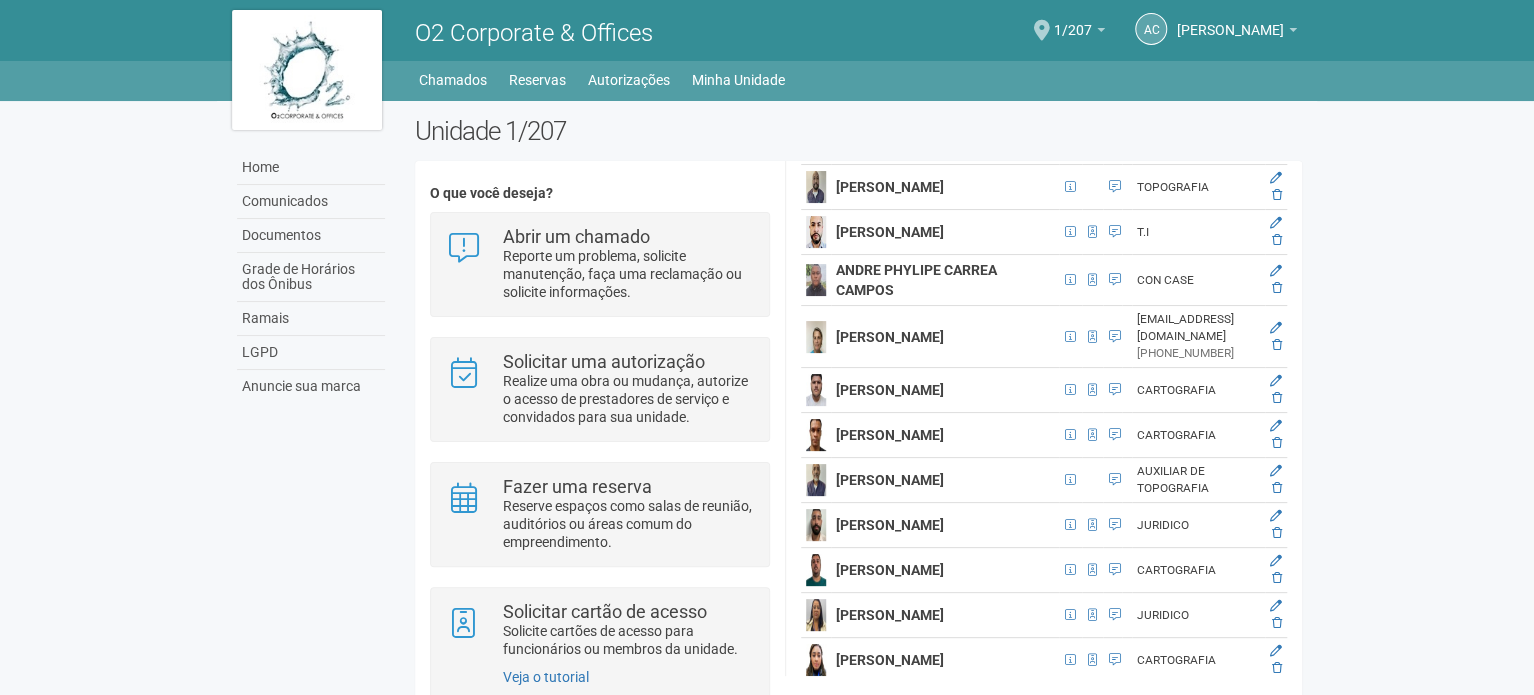click on "Unidade 1/207
O que você deseja?
Abrir um chamado
Reporte um problema, solicite manutenção, faça uma reclamação ou solicite informações.
Solicitar uma autorização
Realize uma obra ou mudança, autorize o acesso de prestadores de serviço e convidados para sua unidade.
Fazer uma reserva
Reserve espaços como salas de reunião, auditórios ou áreas comum do empreendimento.
Solicitar cartão de acesso
Solicite cartões de acesso para funcionários ou membros da unidade.
Veja o tutorial
1/207
Informações de contato (interno)" at bounding box center [858, 431] 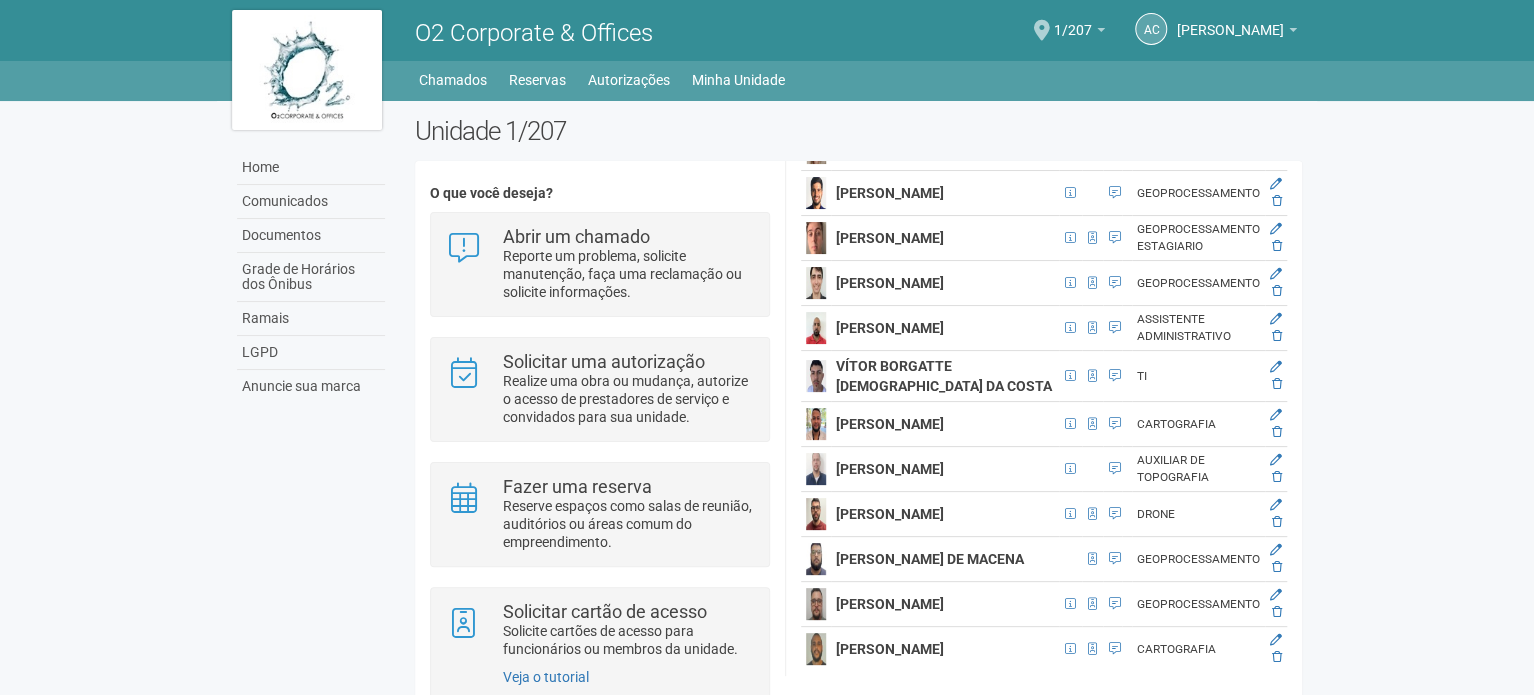 scroll, scrollTop: 5800, scrollLeft: 23, axis: both 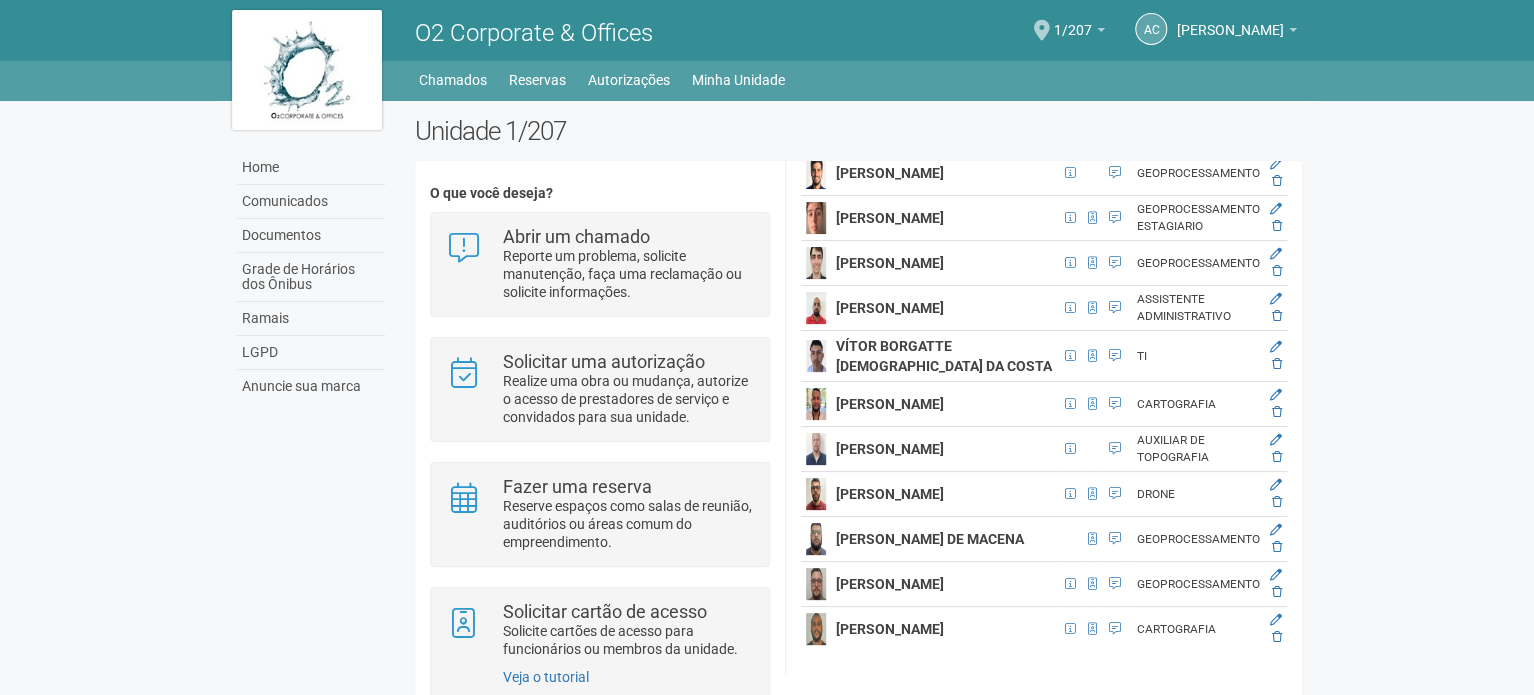 click at bounding box center (1276, -1631) 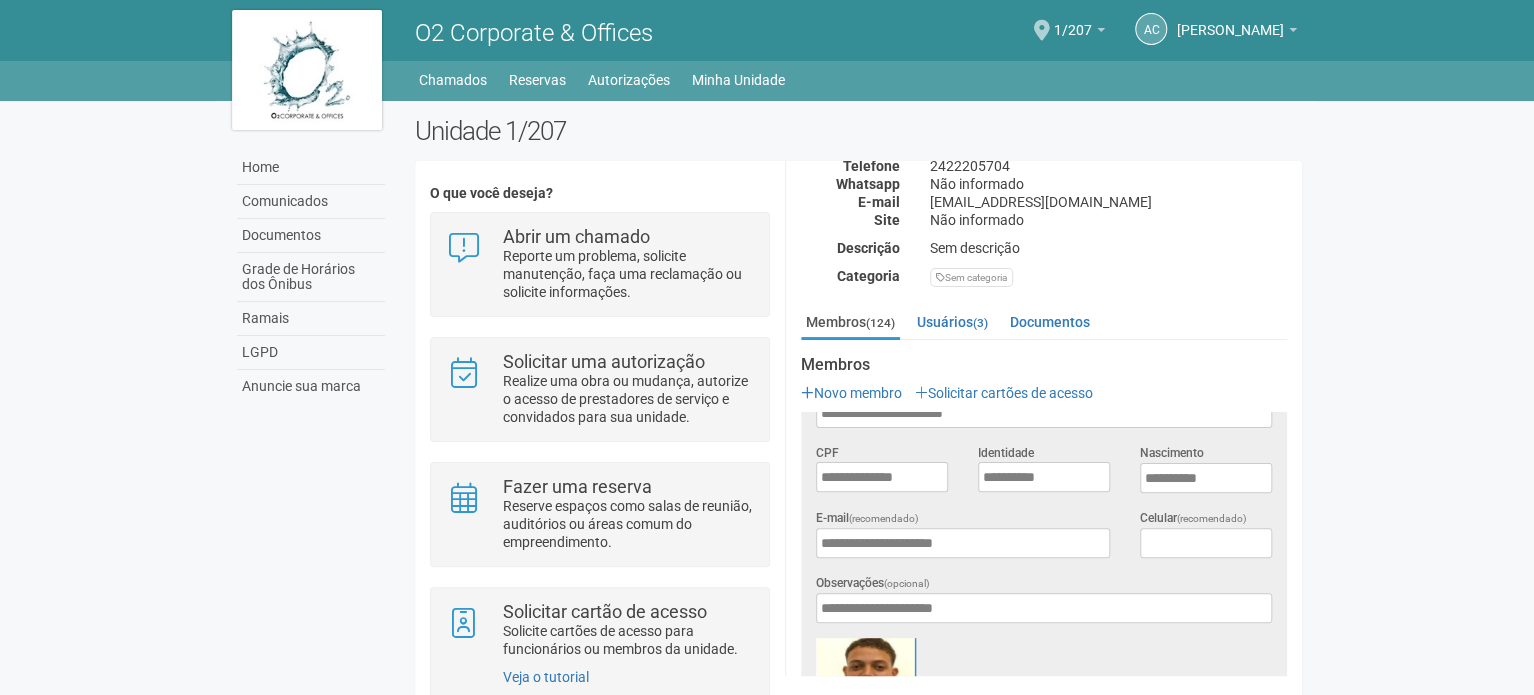 scroll, scrollTop: 0, scrollLeft: 0, axis: both 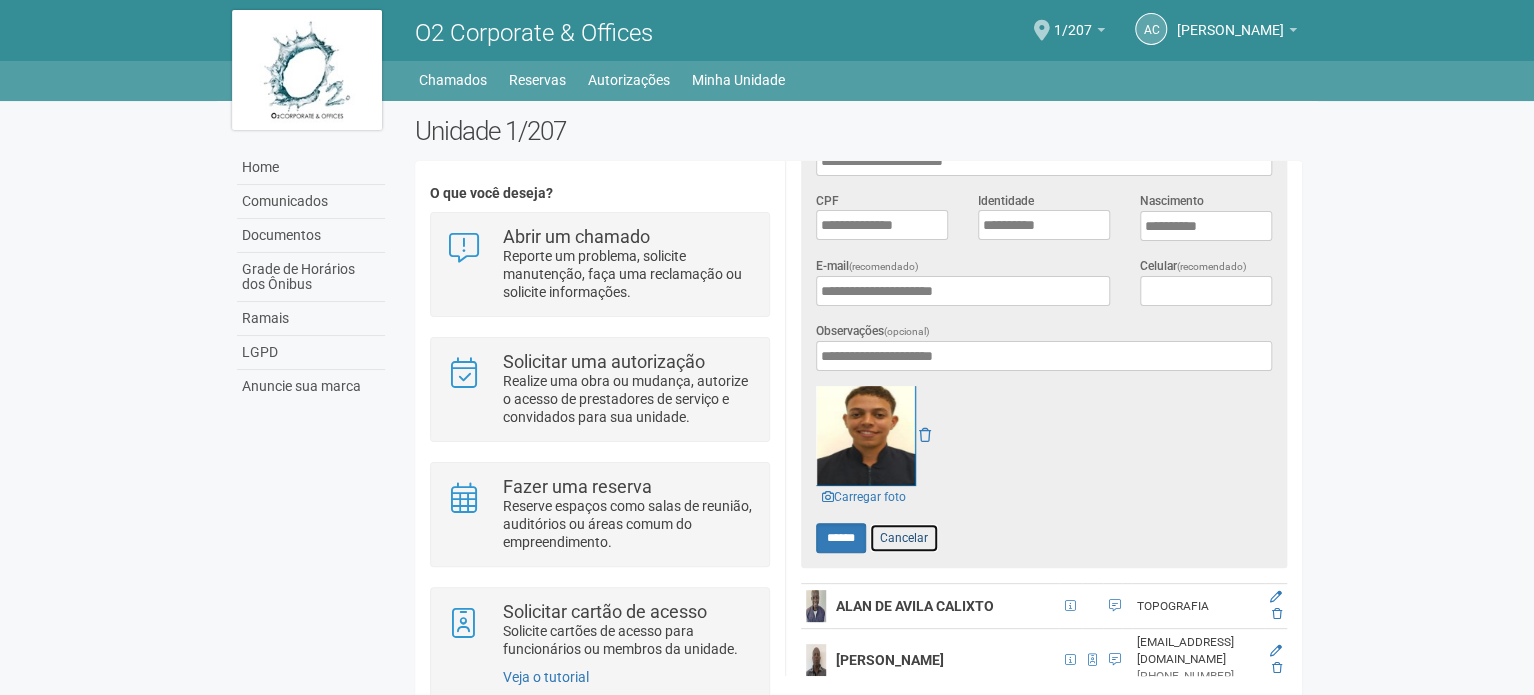 click on "Cancelar" at bounding box center (904, 538) 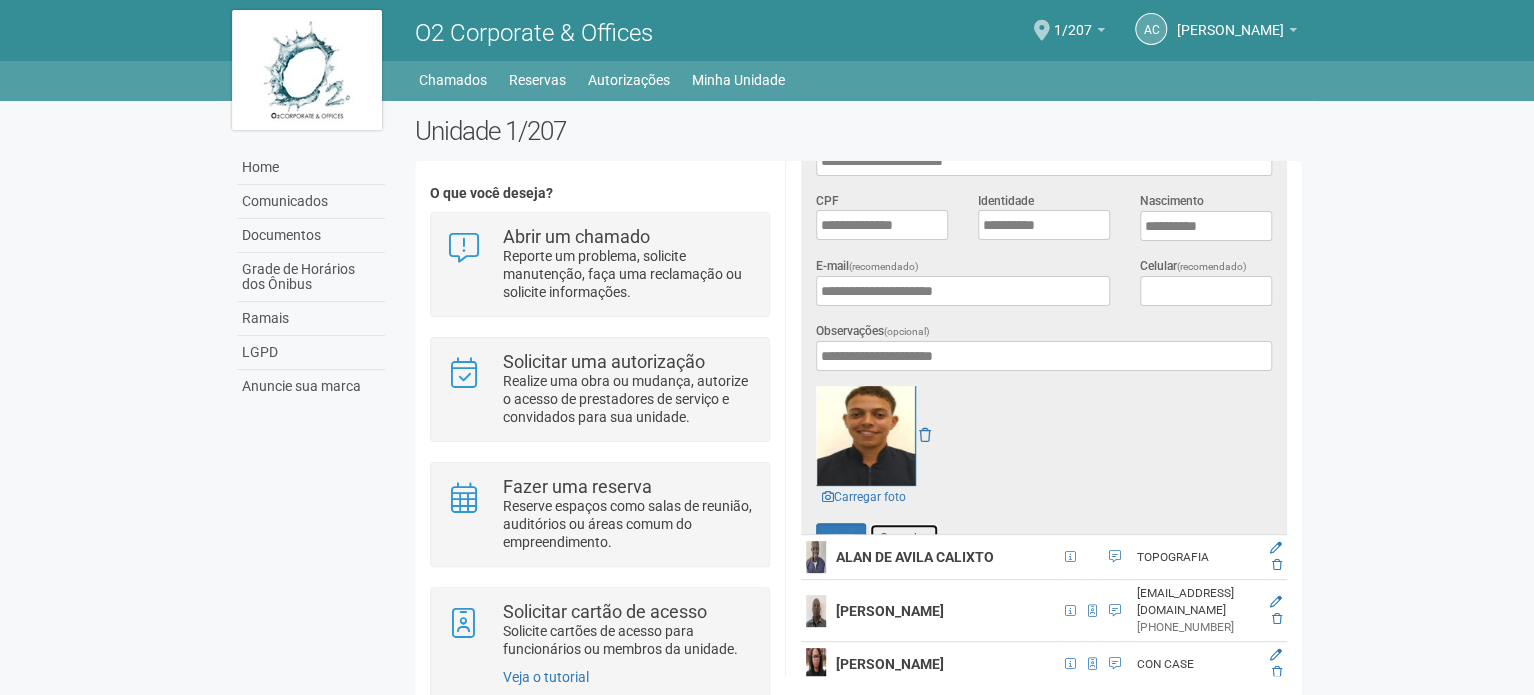 scroll, scrollTop: 0, scrollLeft: 0, axis: both 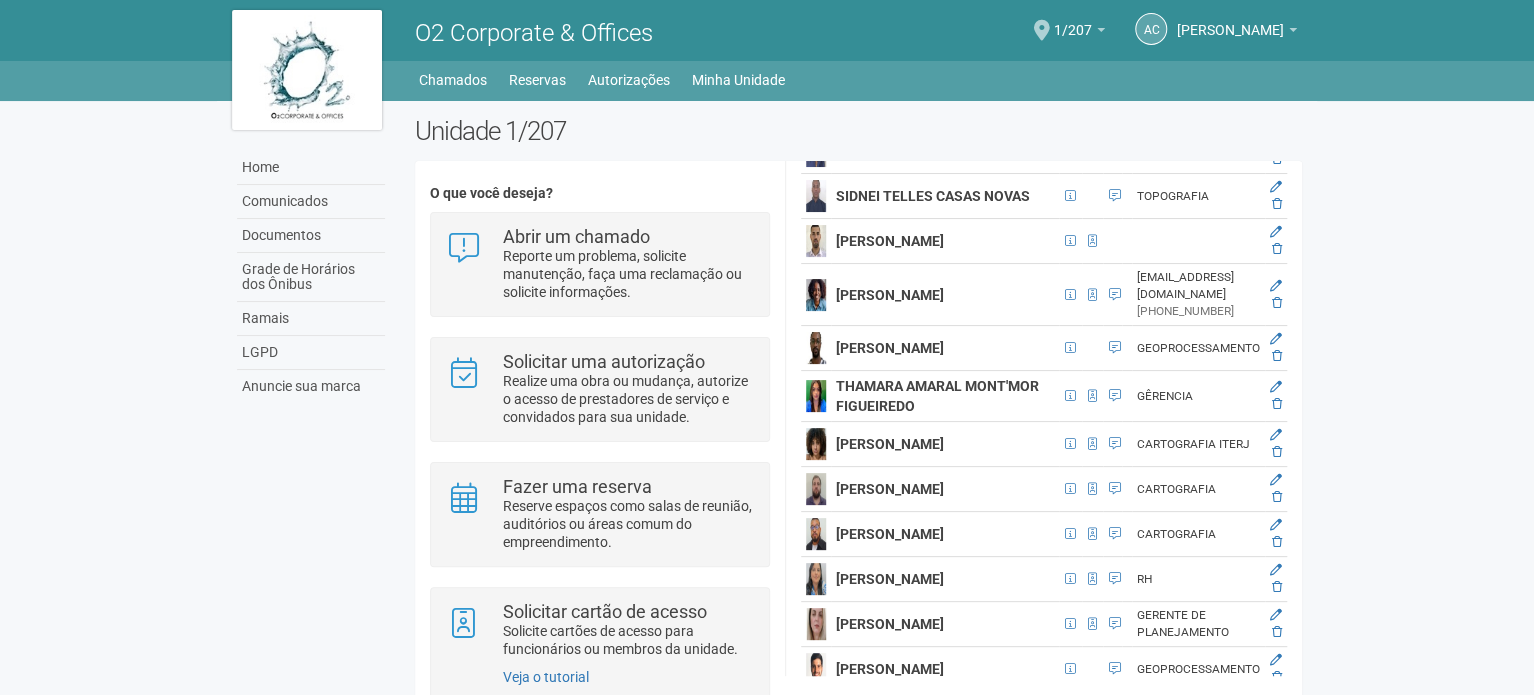 click at bounding box center [1276, -1495] 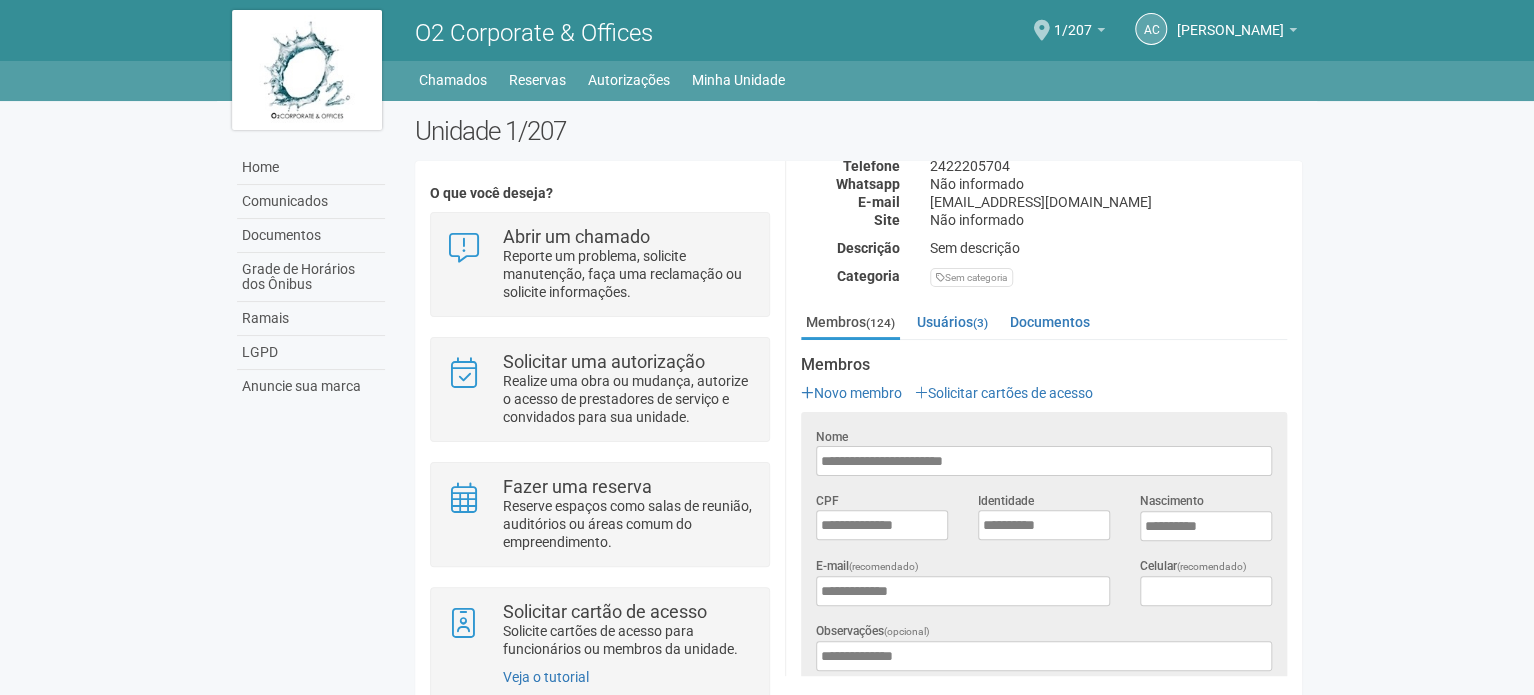 scroll, scrollTop: 0, scrollLeft: 0, axis: both 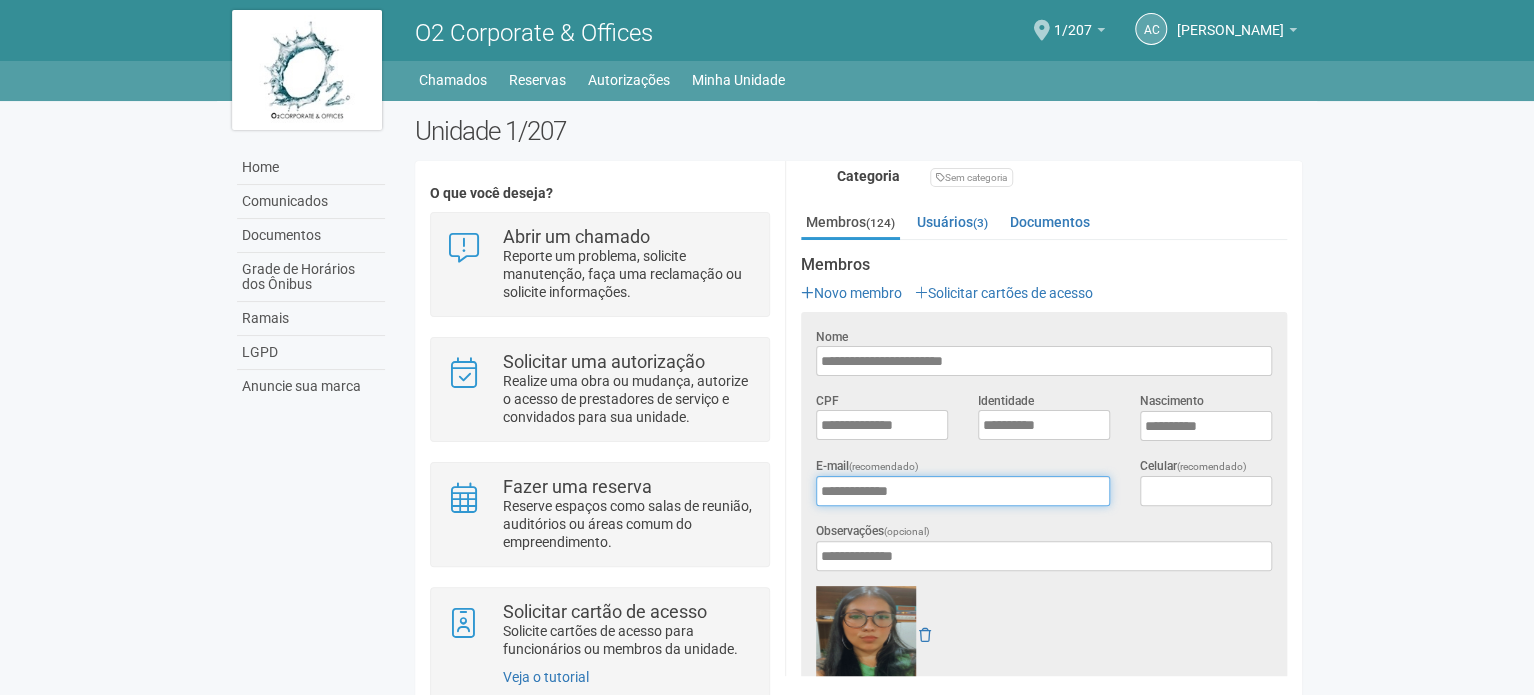 click on "**********" at bounding box center [963, 491] 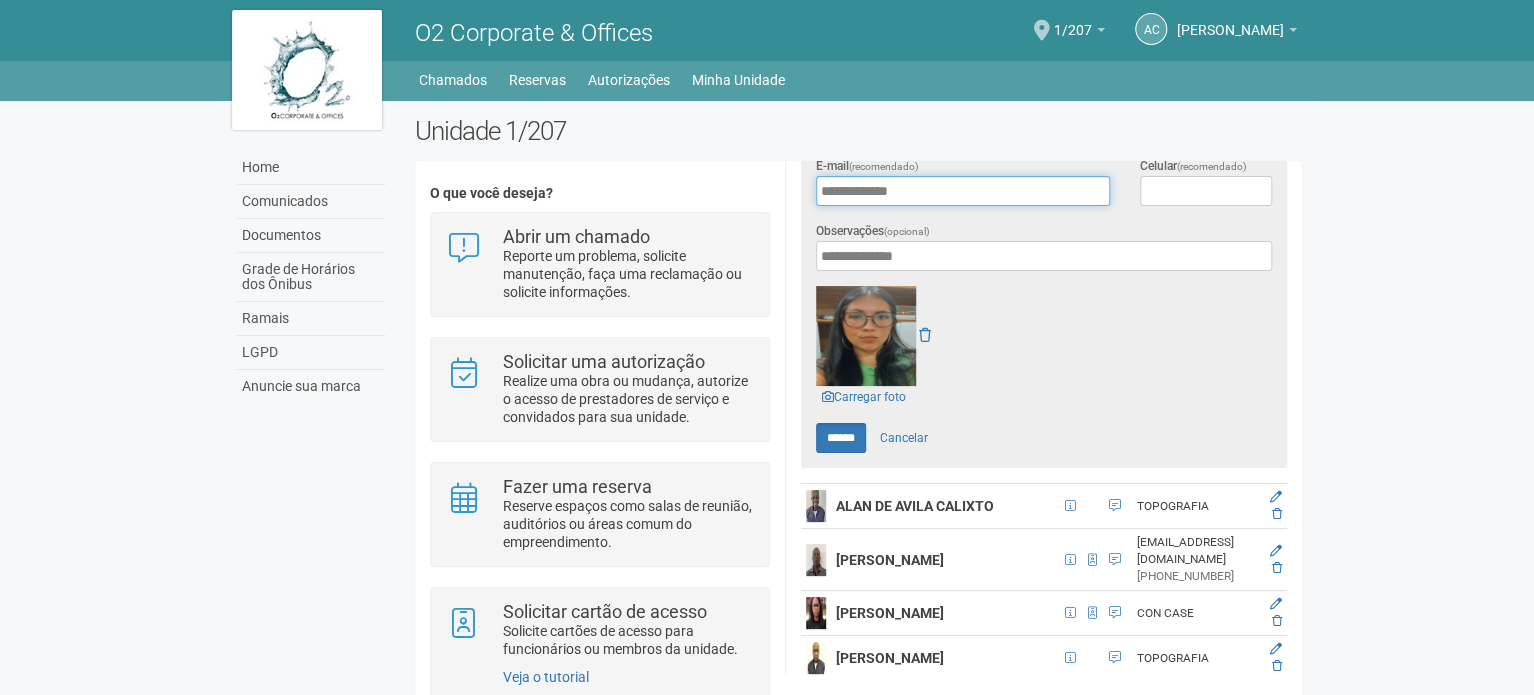 scroll, scrollTop: 524, scrollLeft: 23, axis: both 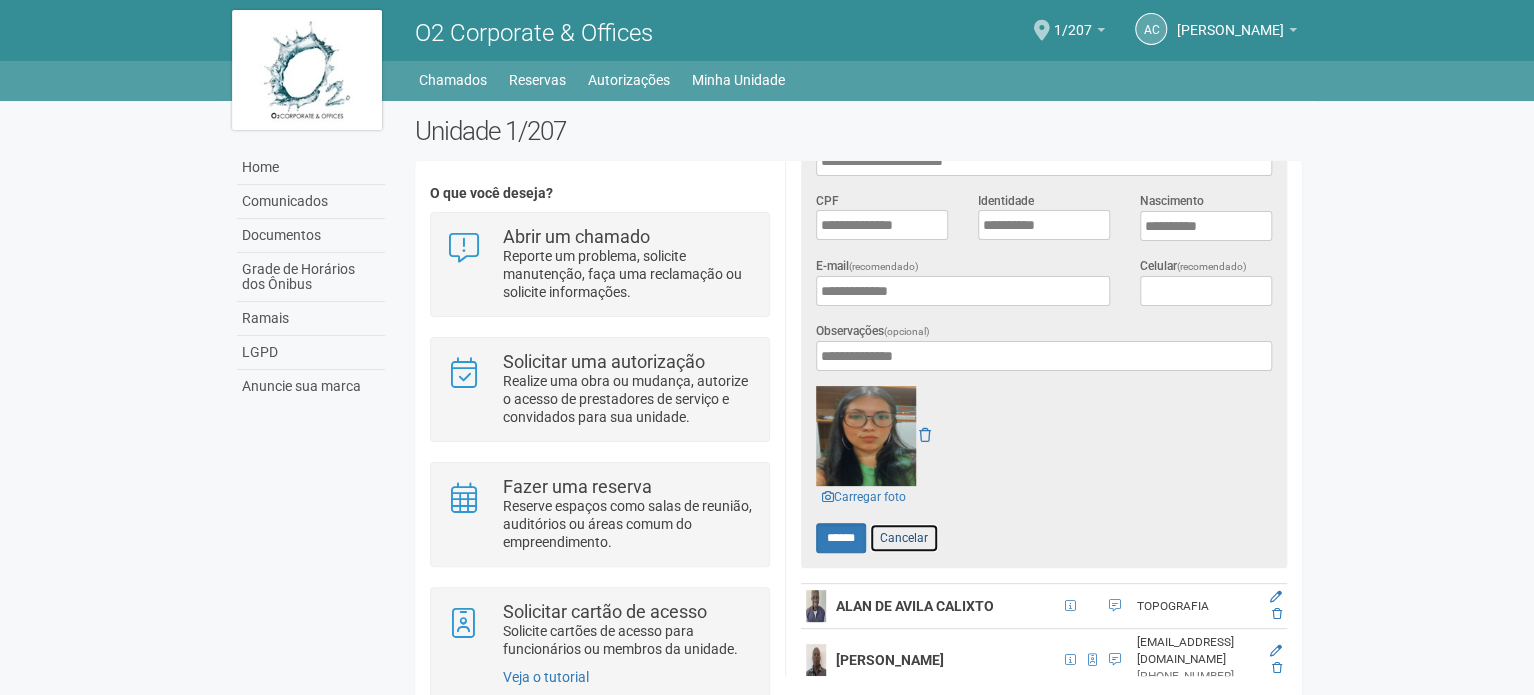 click on "Cancelar" at bounding box center [904, 538] 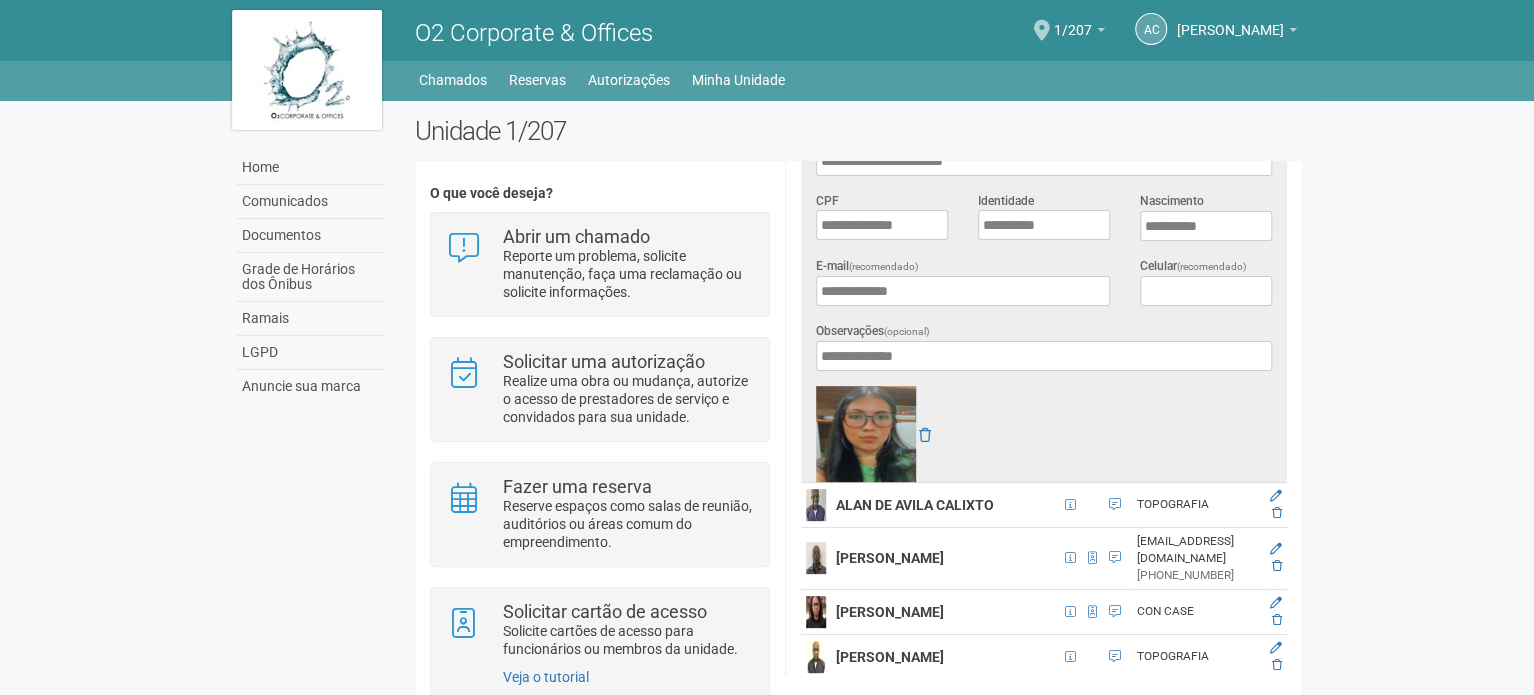 scroll, scrollTop: 0, scrollLeft: 0, axis: both 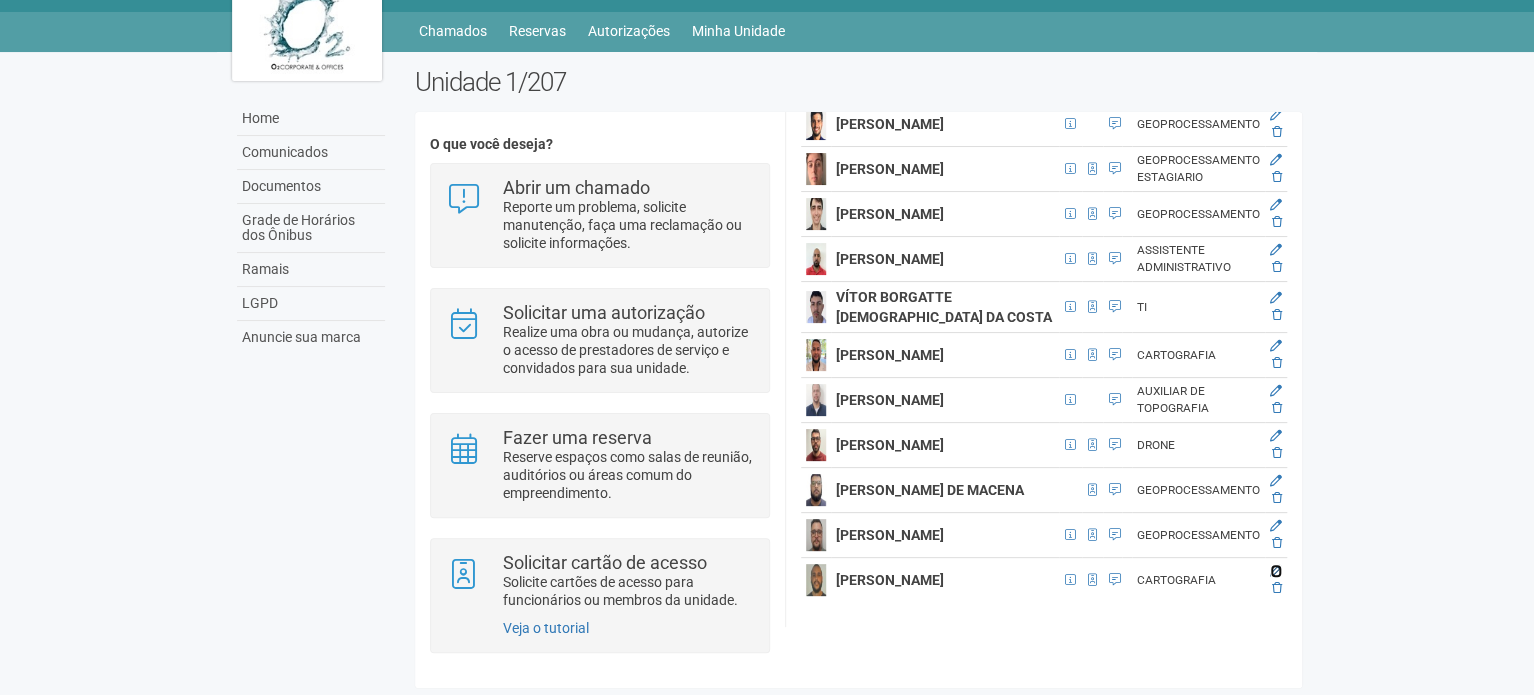click at bounding box center [1276, 571] 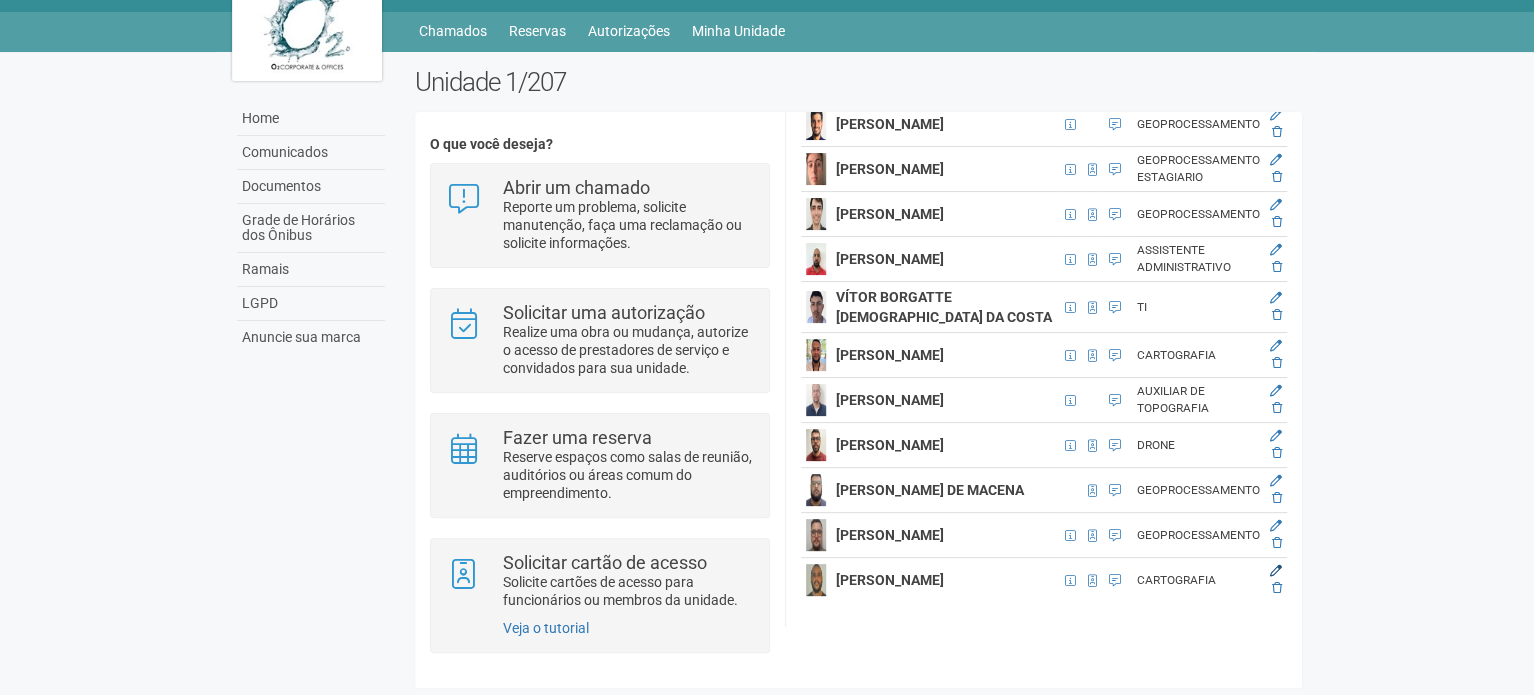 scroll, scrollTop: 0, scrollLeft: 0, axis: both 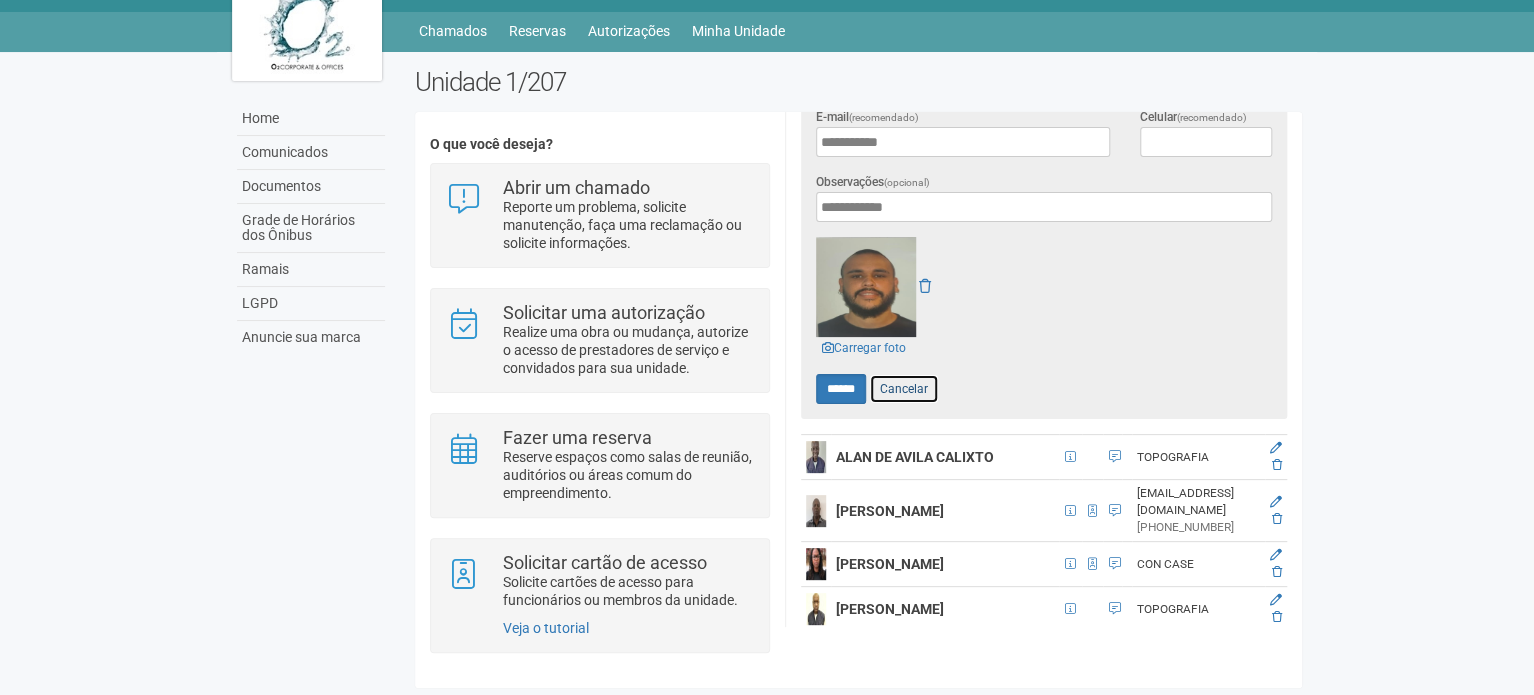 click on "Cancelar" at bounding box center (904, 389) 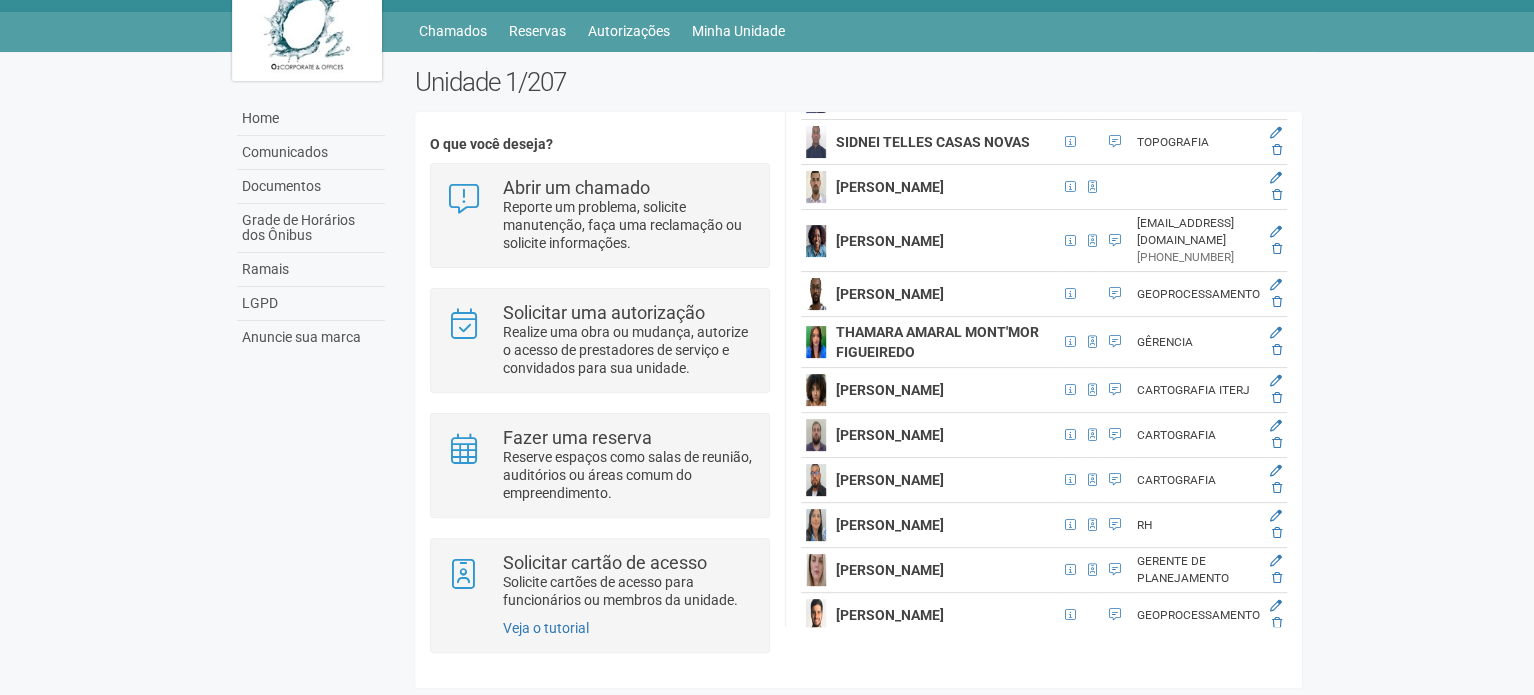 scroll, scrollTop: 5729, scrollLeft: 23, axis: both 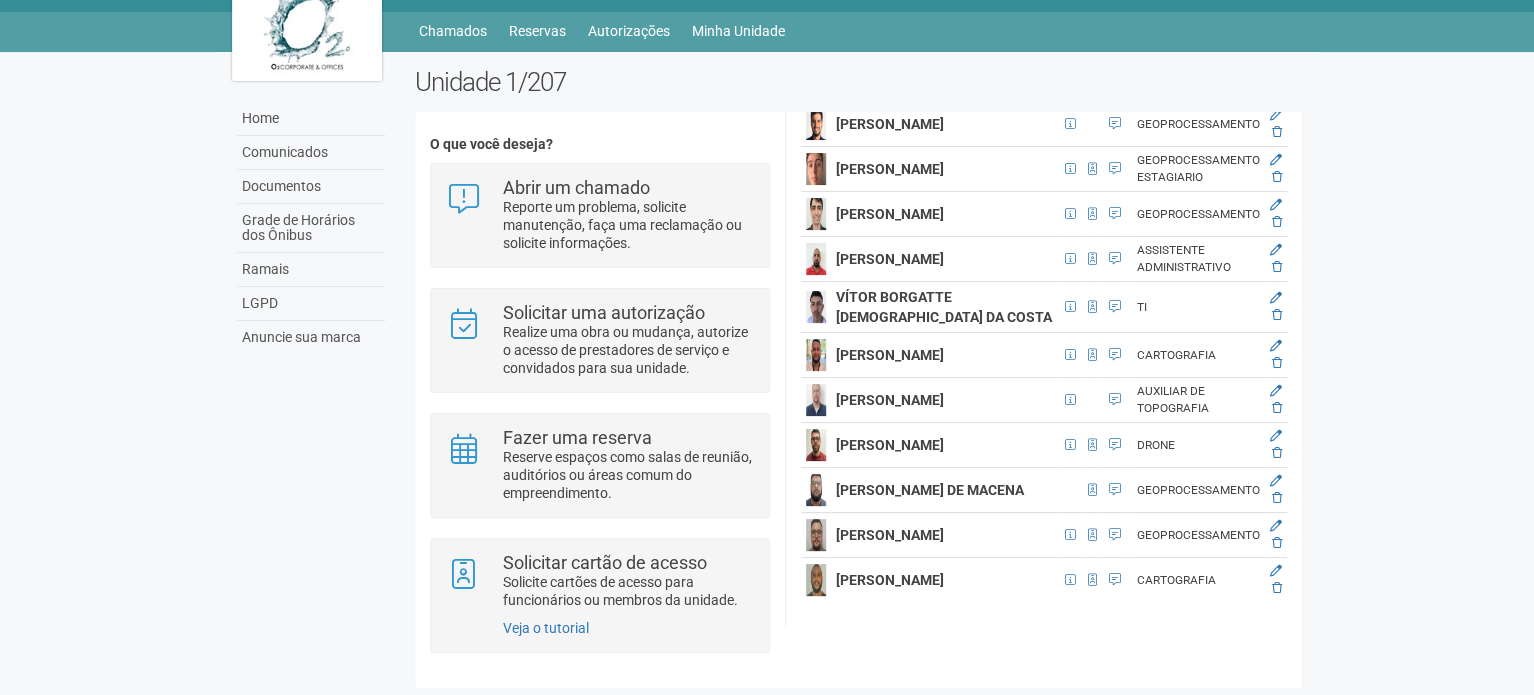 click at bounding box center [1276, -1770] 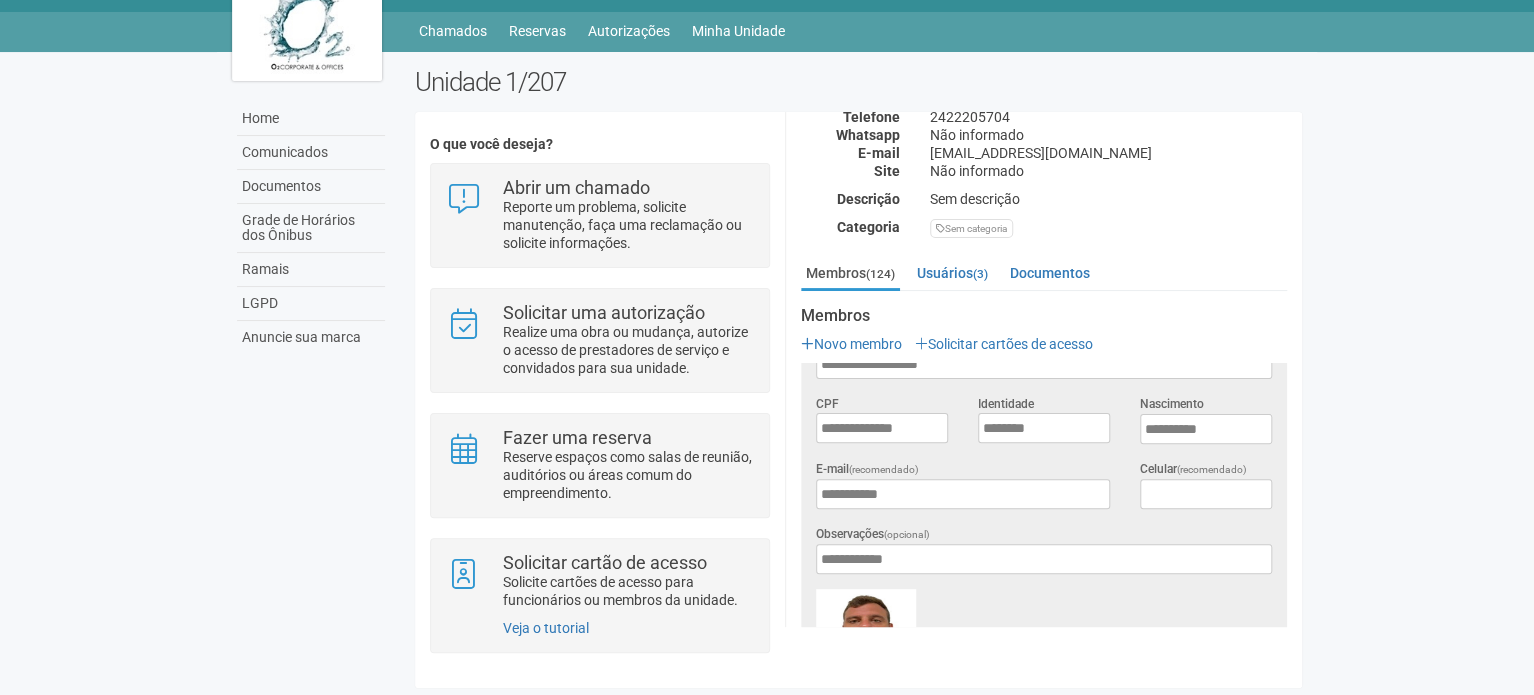 scroll, scrollTop: 0, scrollLeft: 0, axis: both 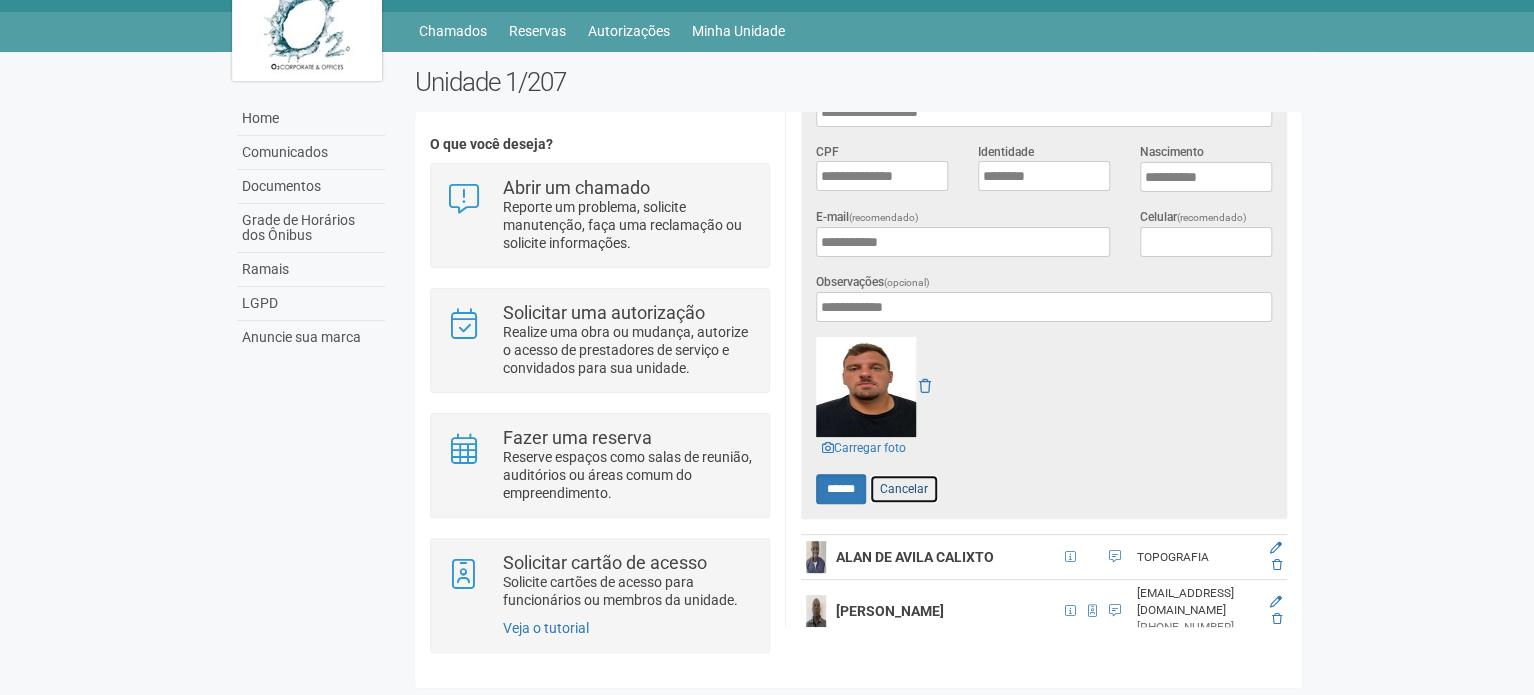 click on "Cancelar" at bounding box center (904, 489) 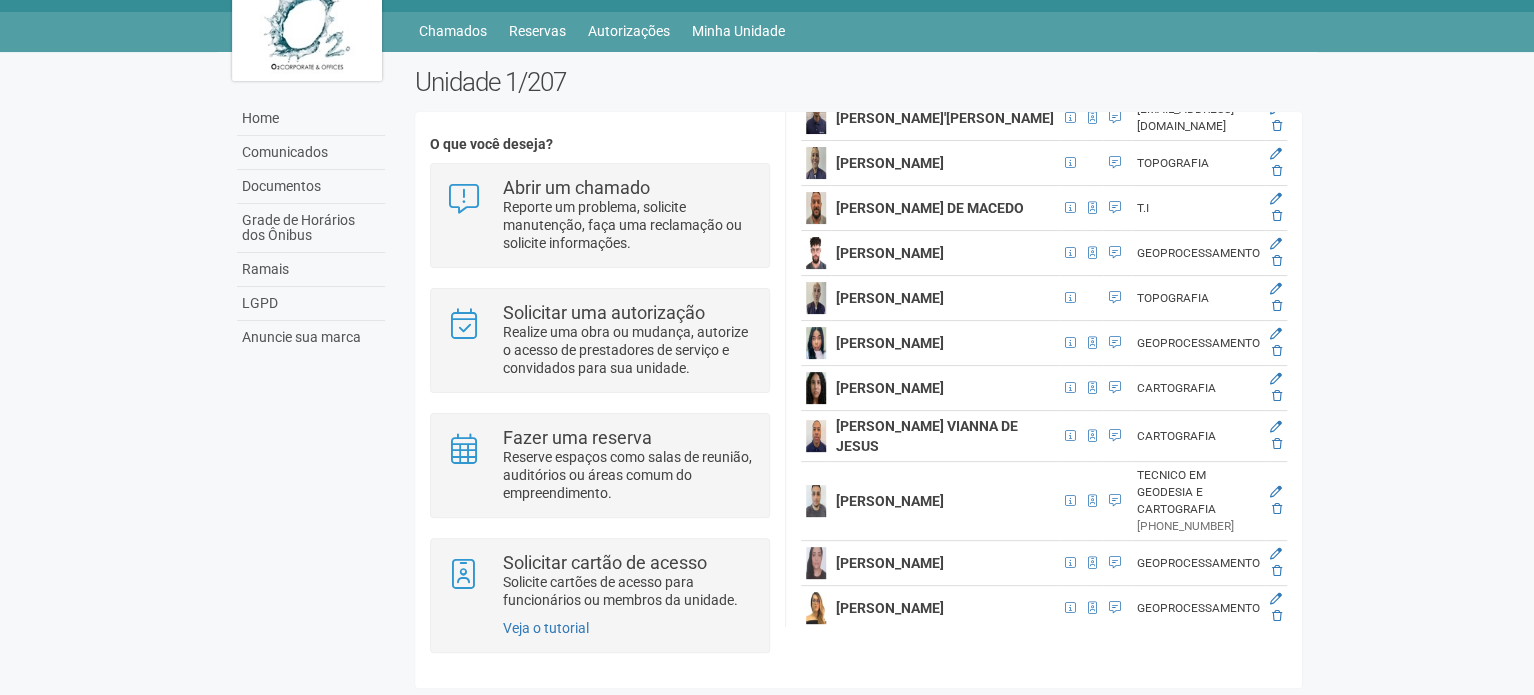scroll, scrollTop: 2123, scrollLeft: 23, axis: both 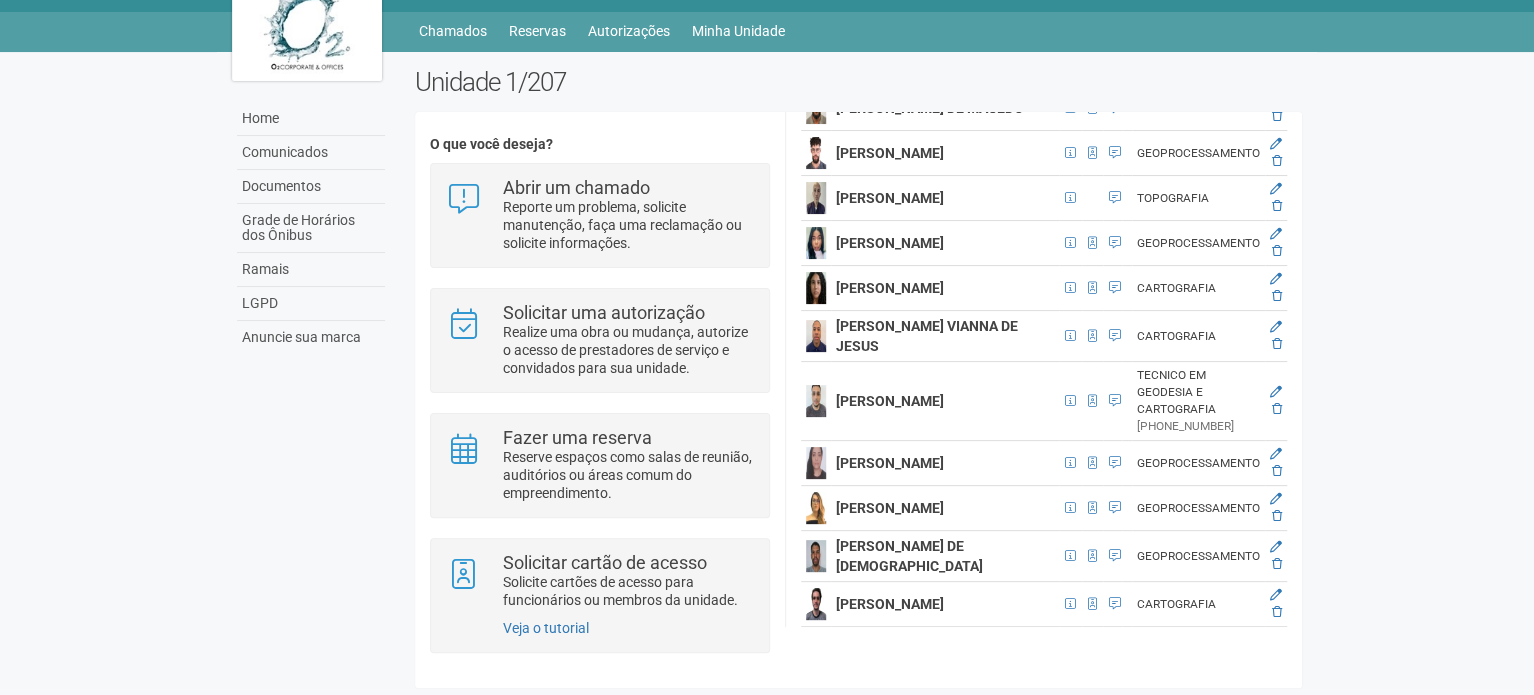 click at bounding box center (1276, -351) 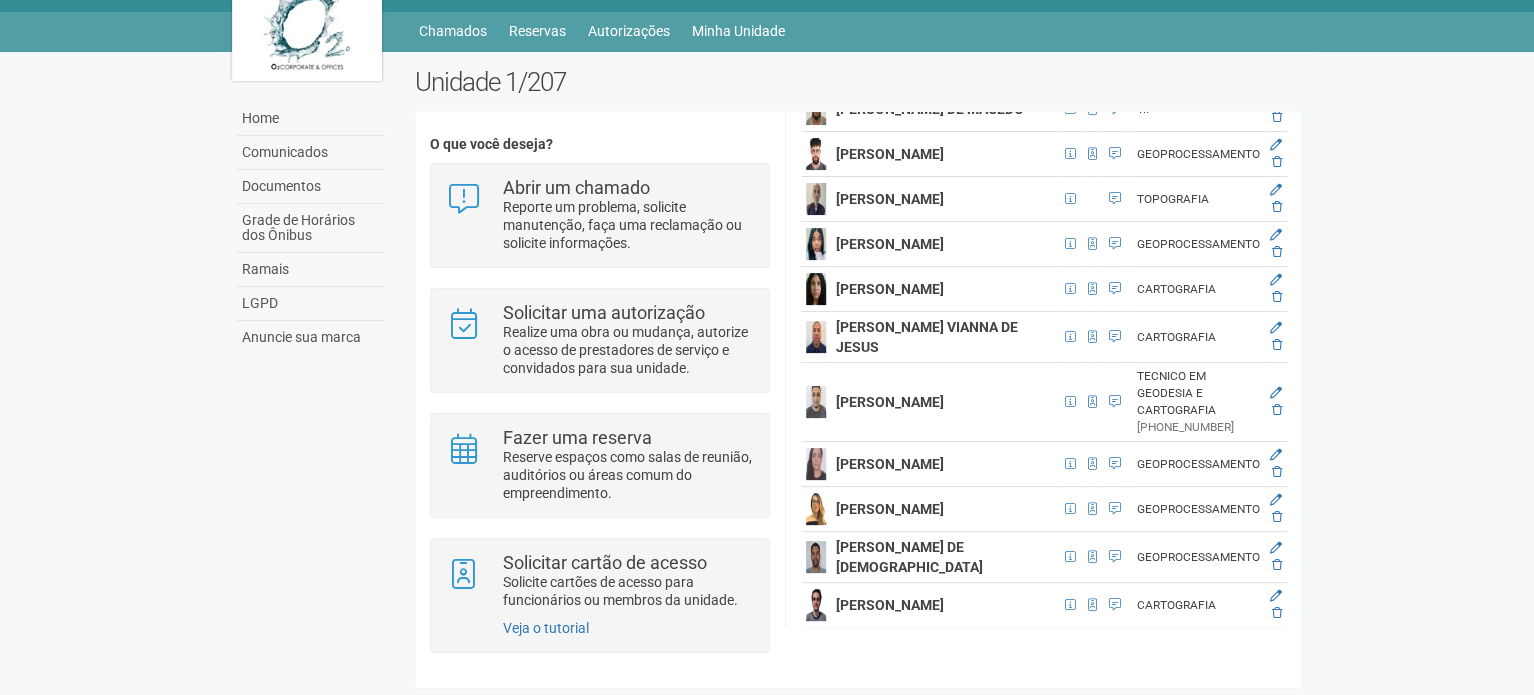 scroll, scrollTop: 48, scrollLeft: 0, axis: vertical 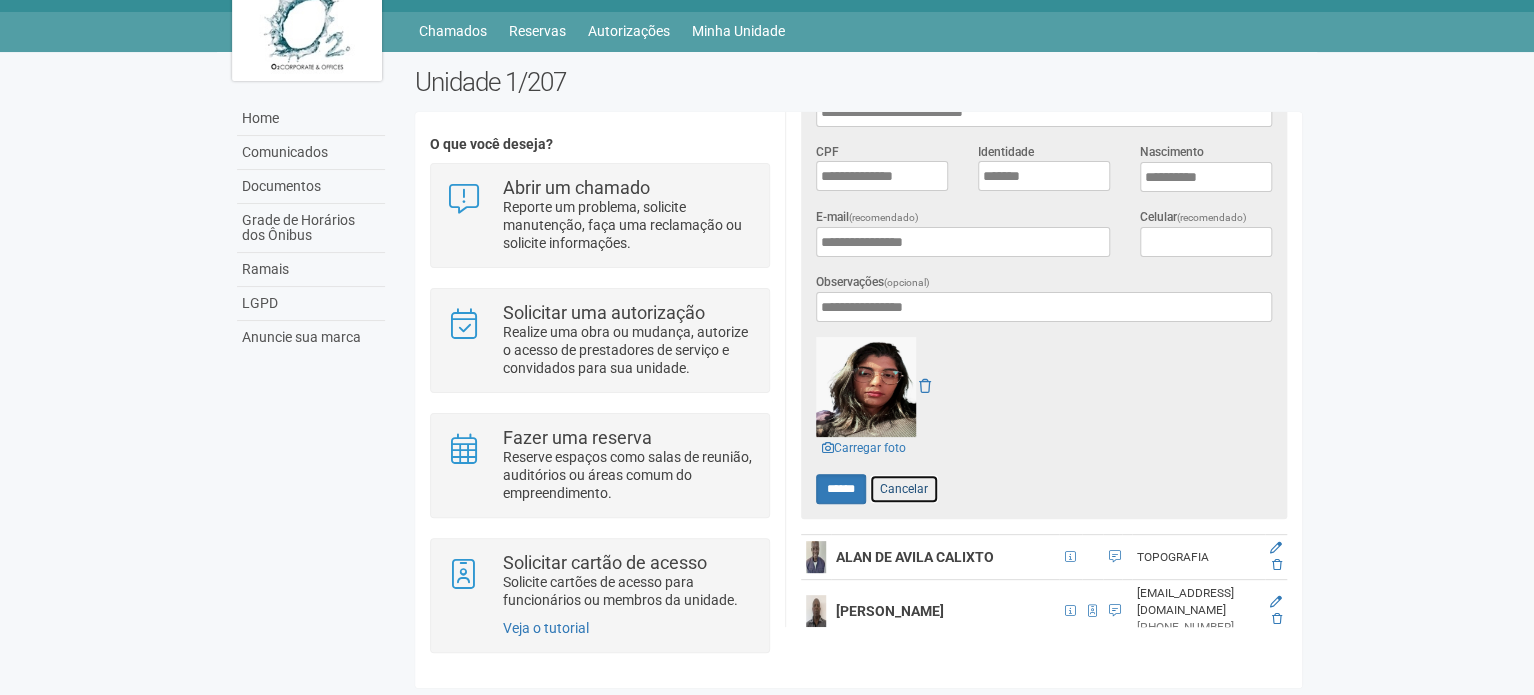 click on "Cancelar" at bounding box center [904, 489] 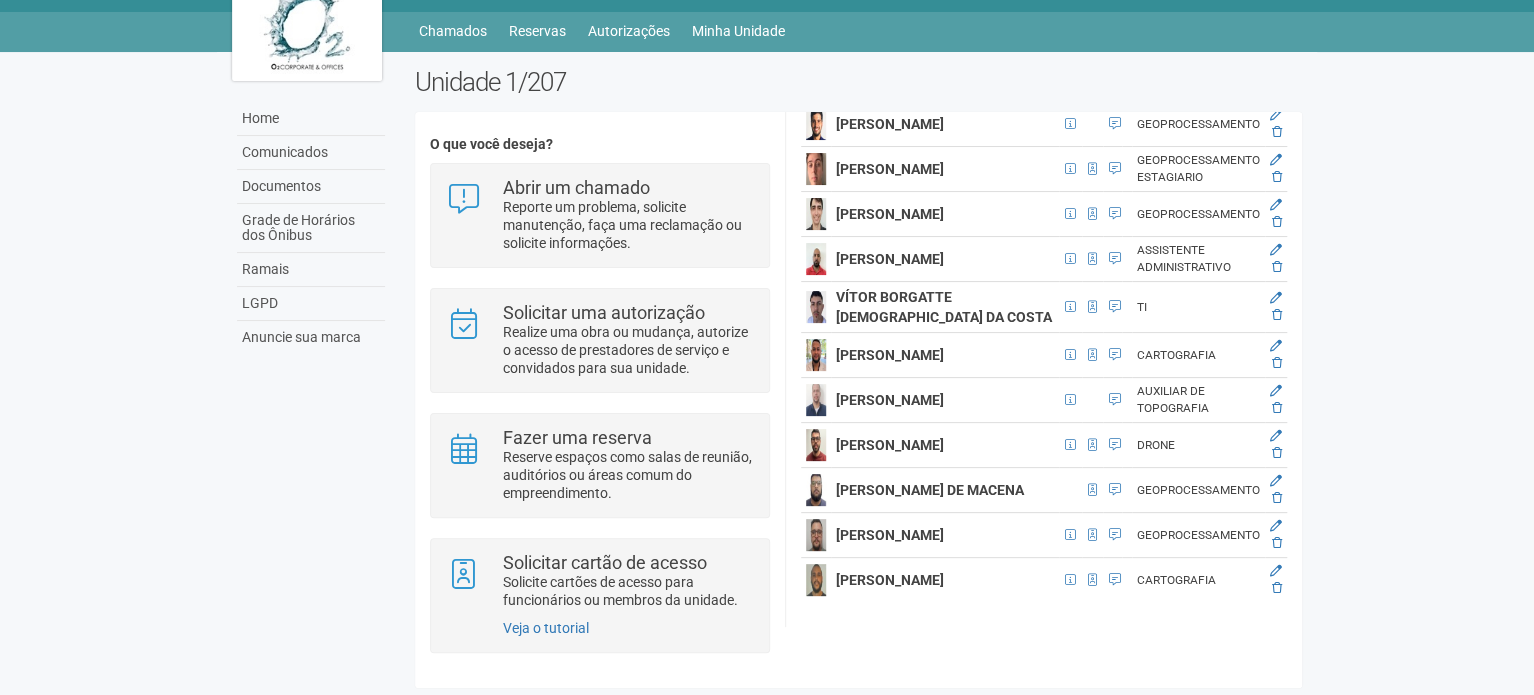 scroll, scrollTop: 7120, scrollLeft: 23, axis: both 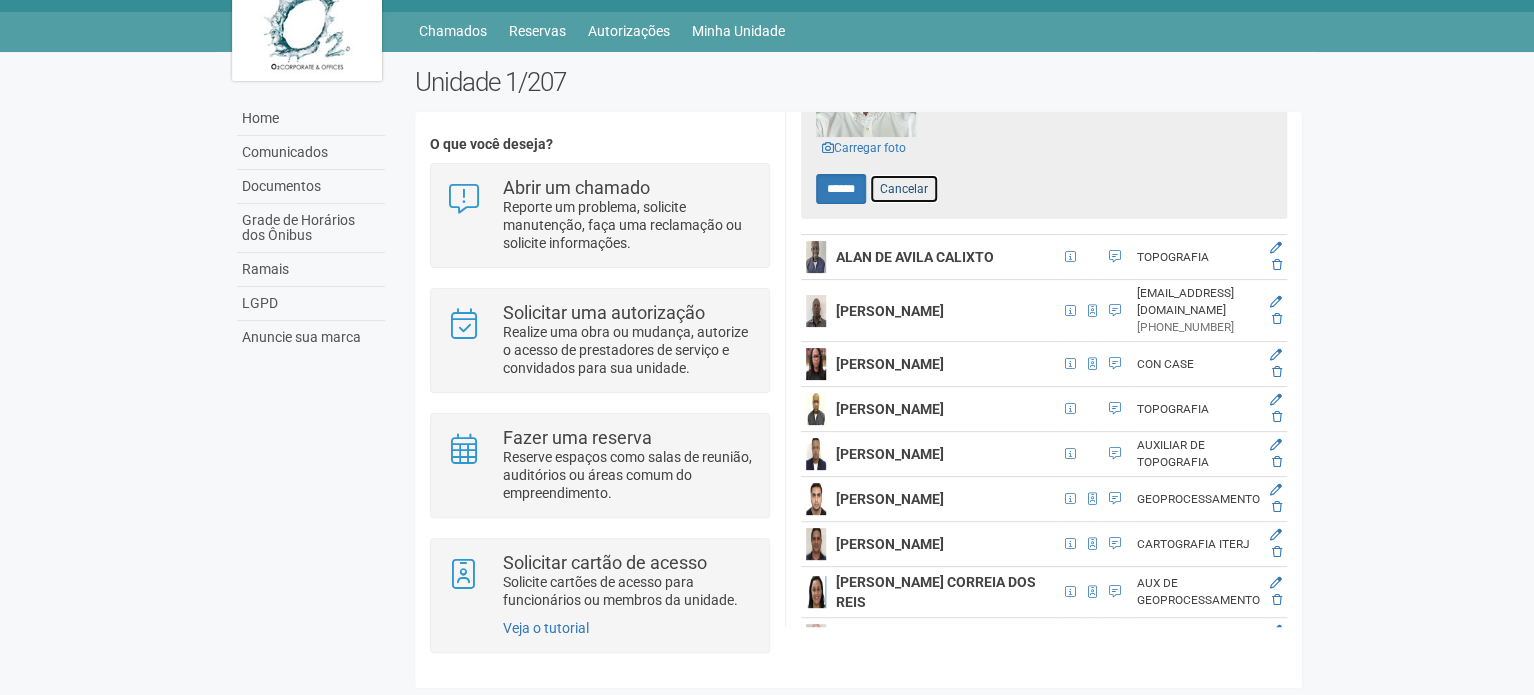 click on "Cancelar" at bounding box center [904, 189] 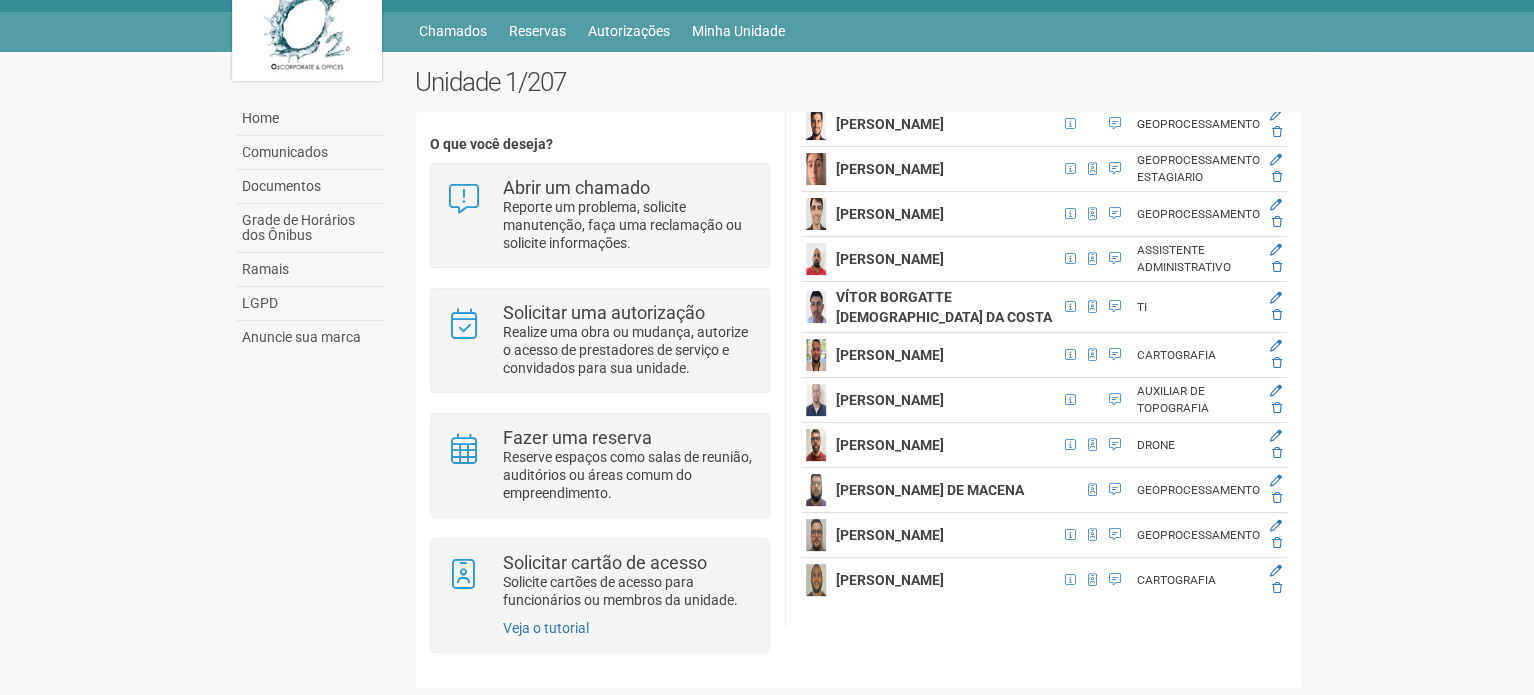 scroll, scrollTop: 8257, scrollLeft: 23, axis: both 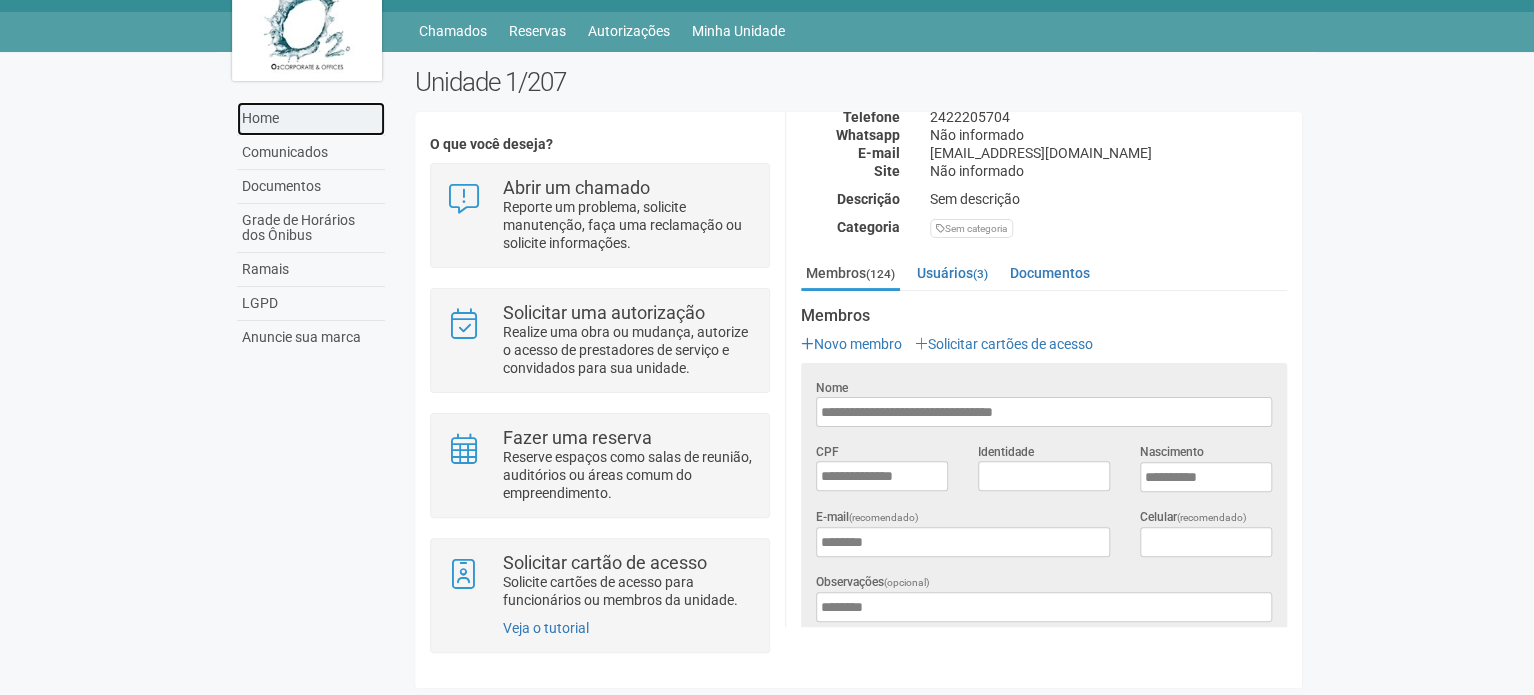 click on "Home" at bounding box center (311, 119) 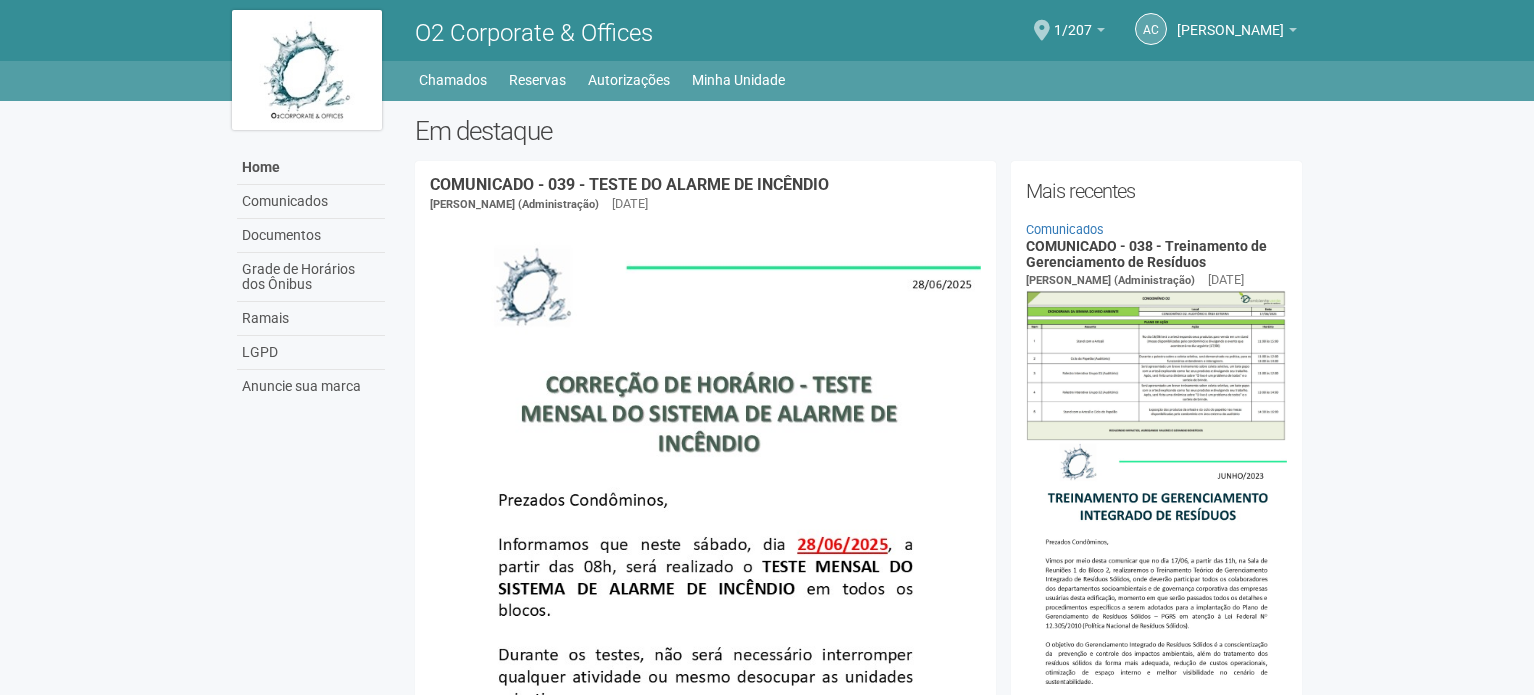 scroll, scrollTop: 0, scrollLeft: 0, axis: both 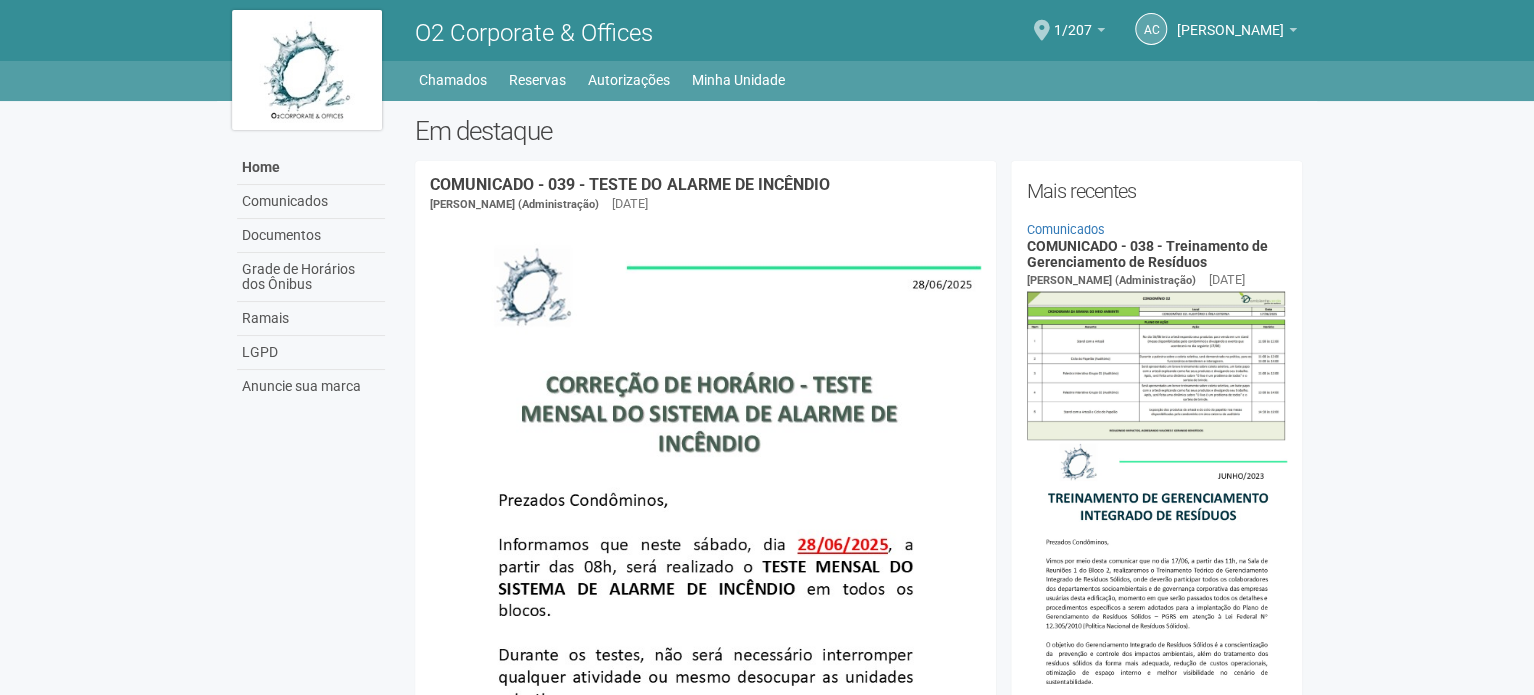 click on "Home
Home
Comunicados
Documentos
Grade de Horários dos Ônibus
Ramais
LGPD
Anuncie sua marca
Chamados
Reservas
Autorizações
Minha Unidade
Meu Perfil
Minhas unidades
1/207
Sair" at bounding box center [767, 81] 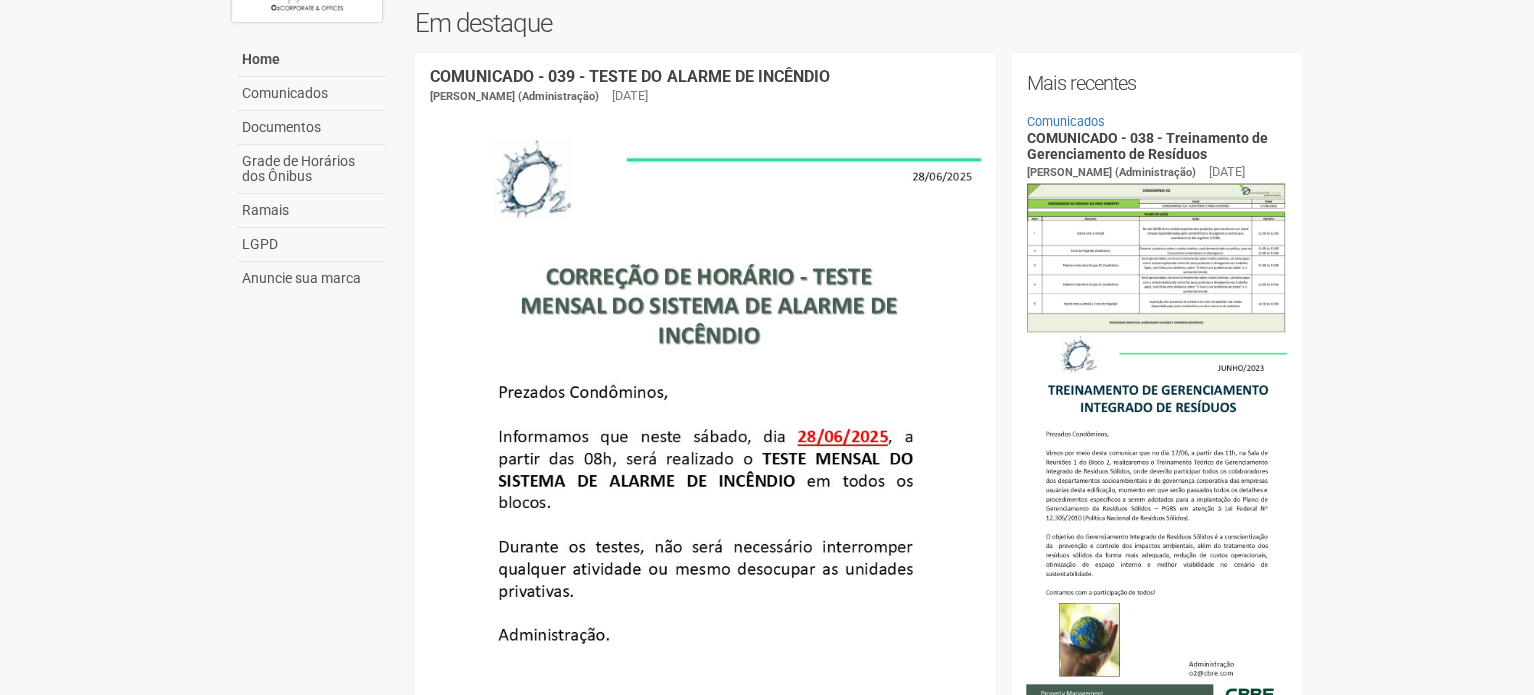 scroll, scrollTop: 0, scrollLeft: 0, axis: both 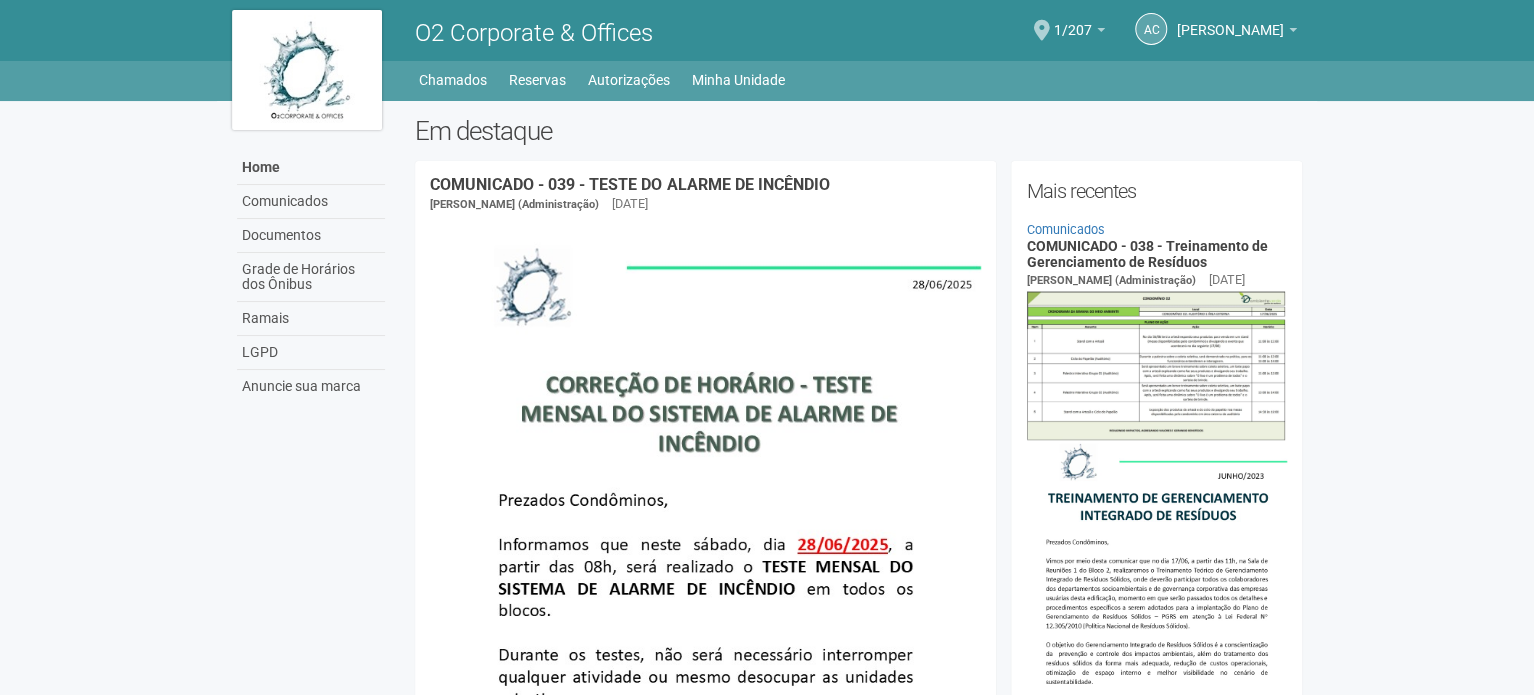drag, startPoint x: 1145, startPoint y: 176, endPoint x: 982, endPoint y: 201, distance: 164.90604 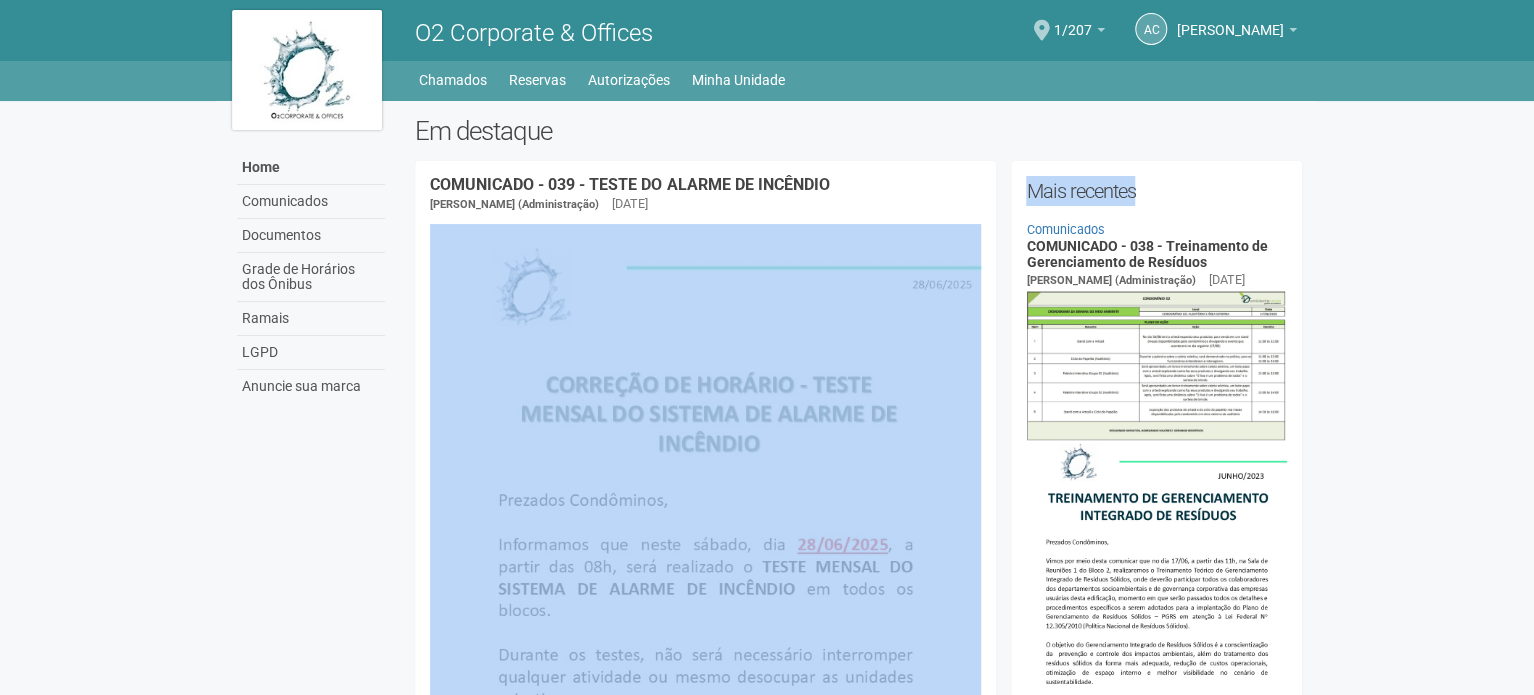 click on "Mais recentes" at bounding box center (1156, 191) 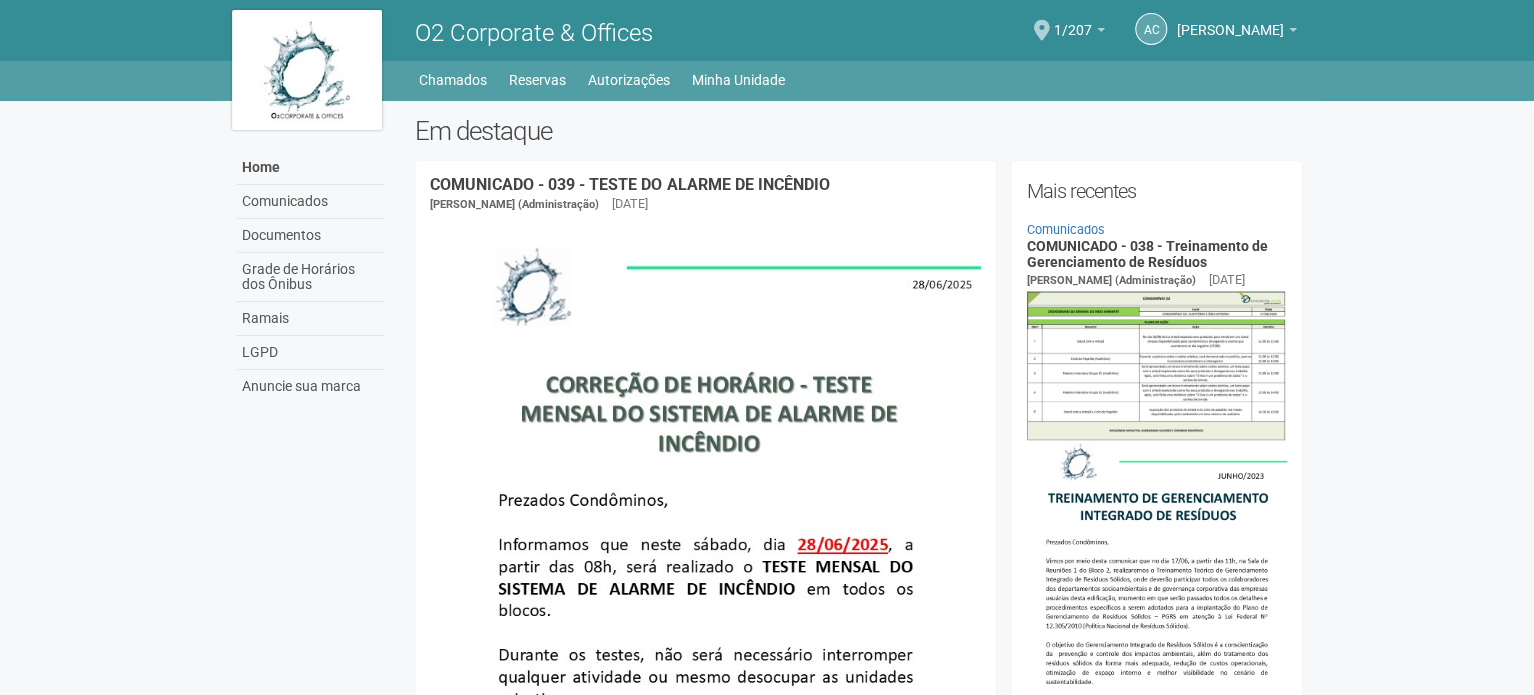 click on "Em destaque
COMUNICADO - 039 - TESTE DO ALARME DE INCÊNDIO
Gabriela Souza (Administração)
27 jun 2025
Anexos
COMUNICADO - 039 - Teste Mensal do Alarme de Incêndio.jpg
COMUNICADO - FEIRA FARM
Gabriela Souza (Administração)
23 jun 2025
Anexos
Miniatura Whatsapp (1).jpg
DOAÇÃO DE SANGUE
Gabriela Souza (Administração)
13 jun 2025
Anexos" at bounding box center [858, 2323] 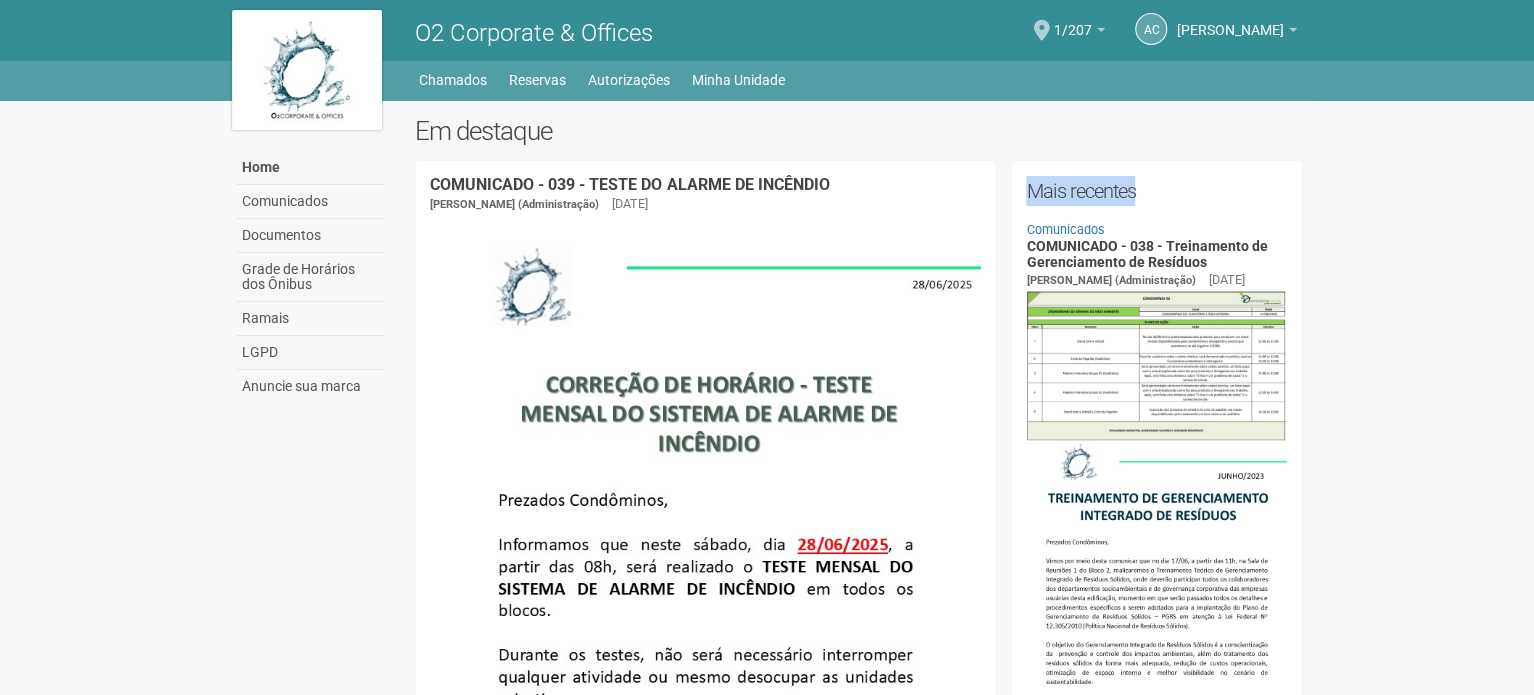 drag, startPoint x: 1026, startPoint y: 180, endPoint x: 1249, endPoint y: 194, distance: 223.43903 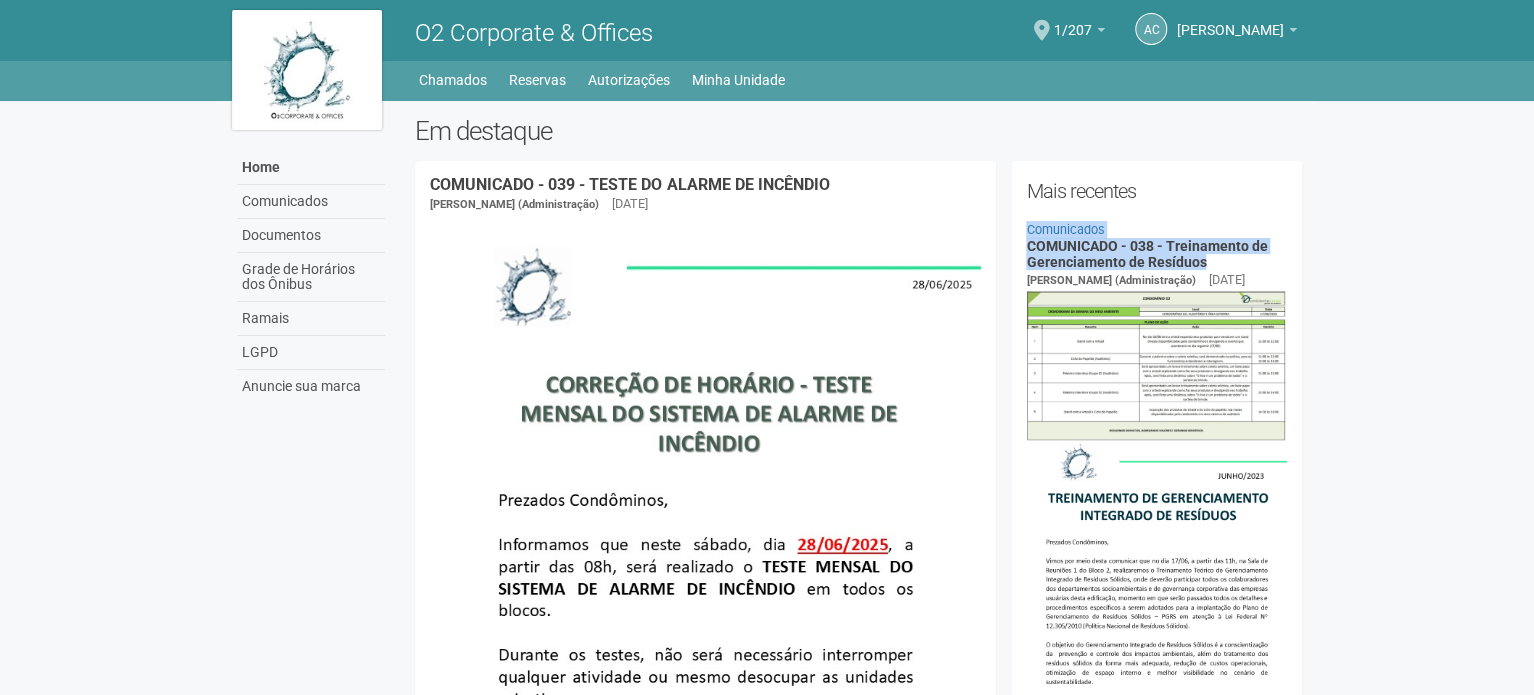 drag, startPoint x: 1239, startPoint y: 266, endPoint x: 1019, endPoint y: 233, distance: 222.46123 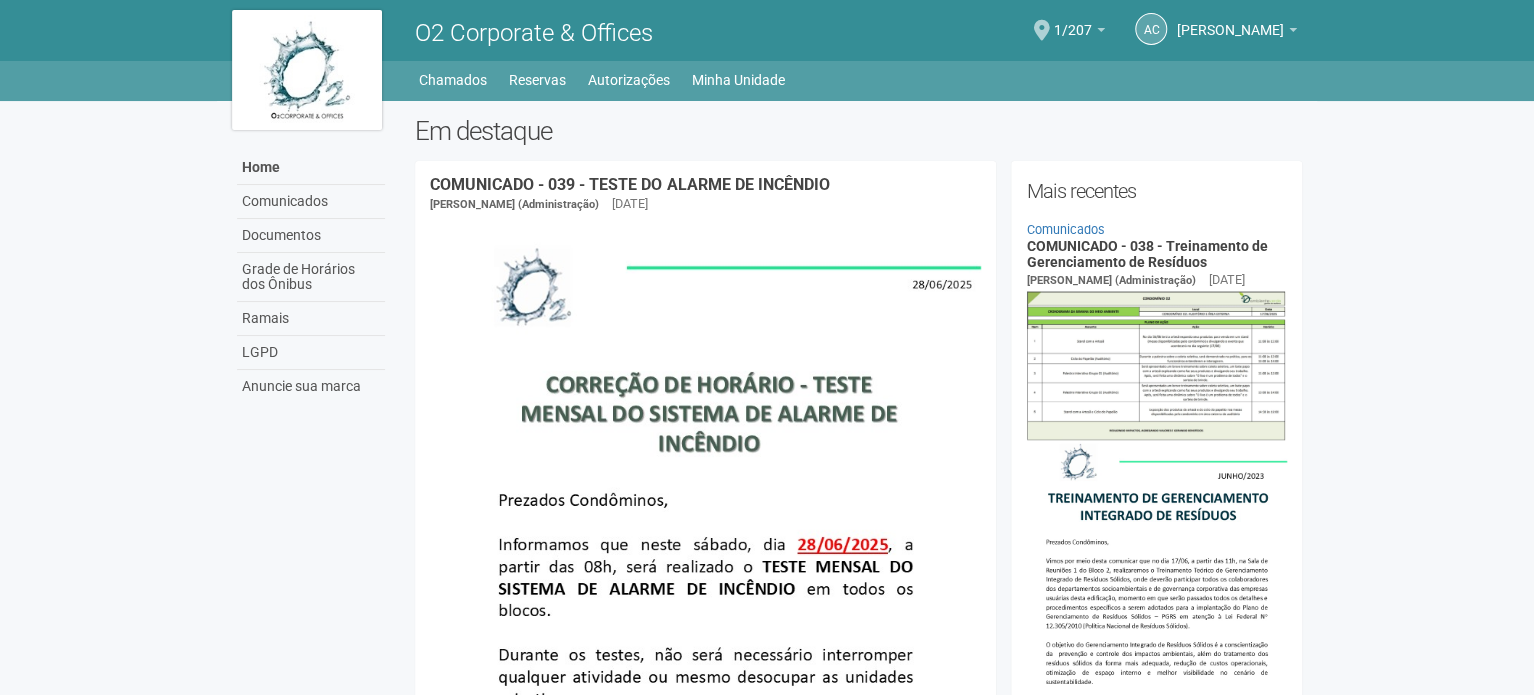click on "Mais recentes
Comunicados
COMUNICADO - 038 - Treinamento de Gerenciamento de Resíduos
Jeferson Souza (Administração)
16 jun 2025
Anexos
COMUNICADO - 038 - Semana do Meio Ambiente (Programação.jpeg
COMUNICADO - 038 - Treinamento de Gerenciamento de Resíduos.jpg
Comunicados
COMUNICADO - 38 - Semana do Meio Ambiente
Jeferson Souza (Administração)
16 jun 2025
Anexos
COMUNICADO - 38 - Semana do Meio Ambiente.jpeg
COMUNICADO - 38 - Semana do Meio Ambiente (Programação.jpeg" at bounding box center [1156, 1598] 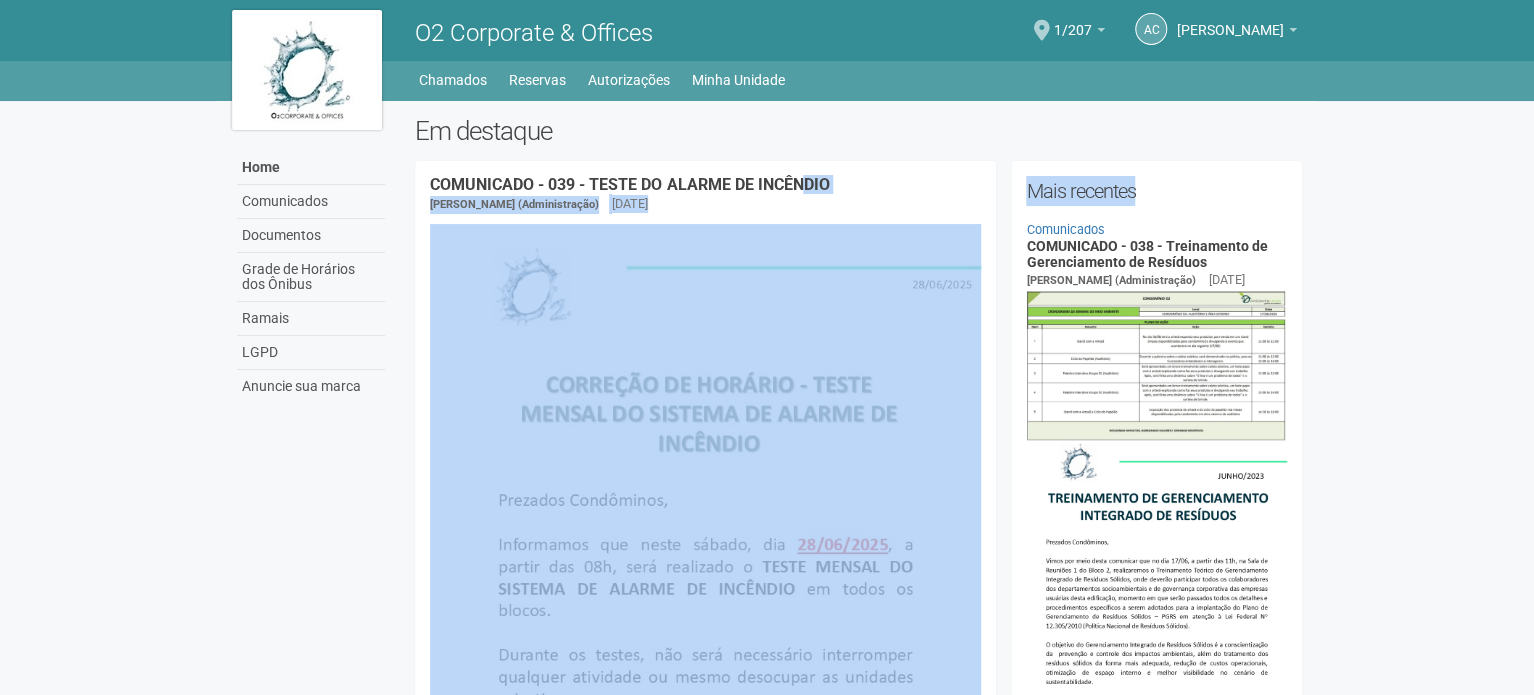 drag, startPoint x: 1217, startPoint y: 155, endPoint x: 804, endPoint y: 169, distance: 413.2372 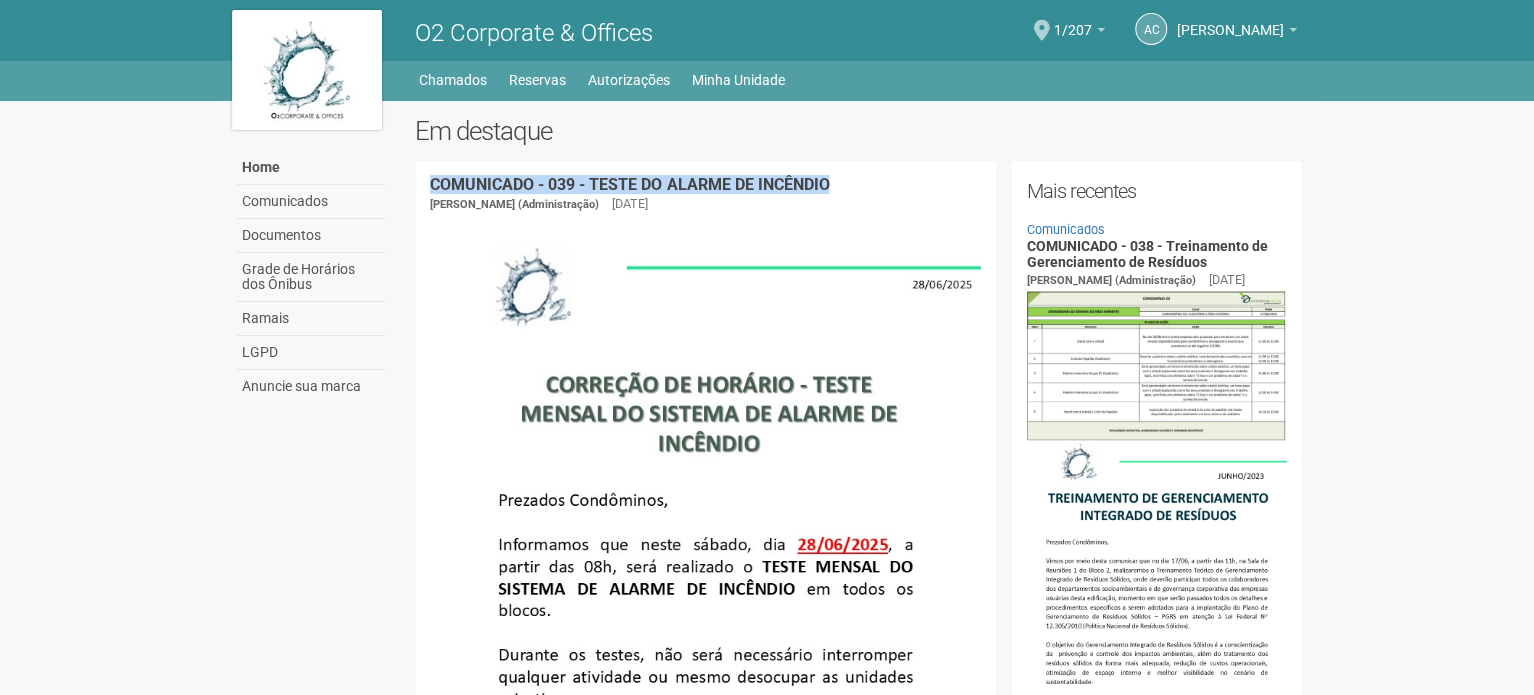 drag, startPoint x: 852, startPoint y: 188, endPoint x: 412, endPoint y: 192, distance: 440.0182 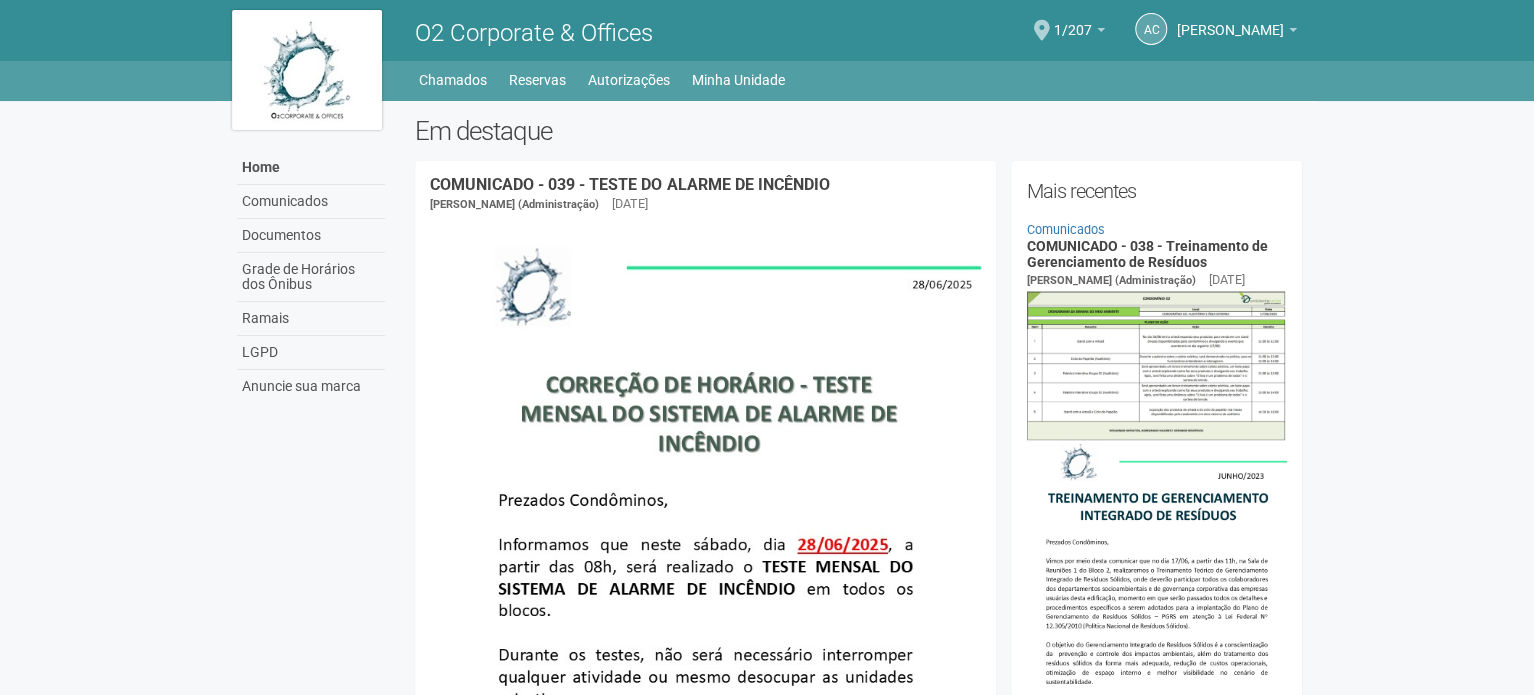 click on "COMUNICADO - 039 - TESTE DO ALARME DE INCÊNDIO
Gabriela Souza (Administração)
27 jun 2025
Anexos
COMUNICADO - 039 - Teste Mensal do Alarme de Incêndio.jpg
COMUNICADO - FEIRA FARM
Gabriela Souza (Administração)
23 jun 2025
Anexos
Miniatura Whatsapp (1).jpg
DOAÇÃO DE SANGUE
Gabriela Souza (Administração)
13 jun 2025
Anexos
Banner 60 x 100 cm (entrada da sala) (60 x 100 cm) (1600 x 1600 px).jpg" at bounding box center (705, 2340) 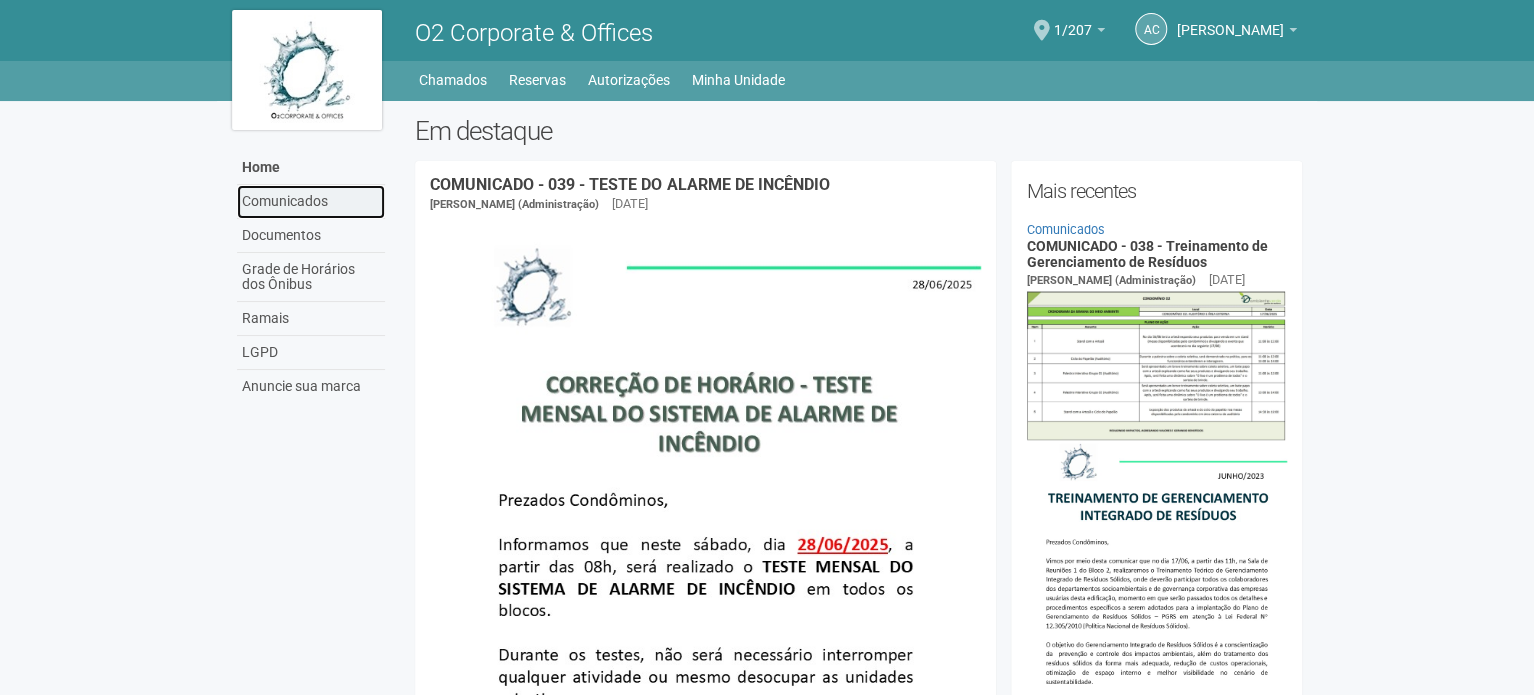 click on "Comunicados" at bounding box center [311, 202] 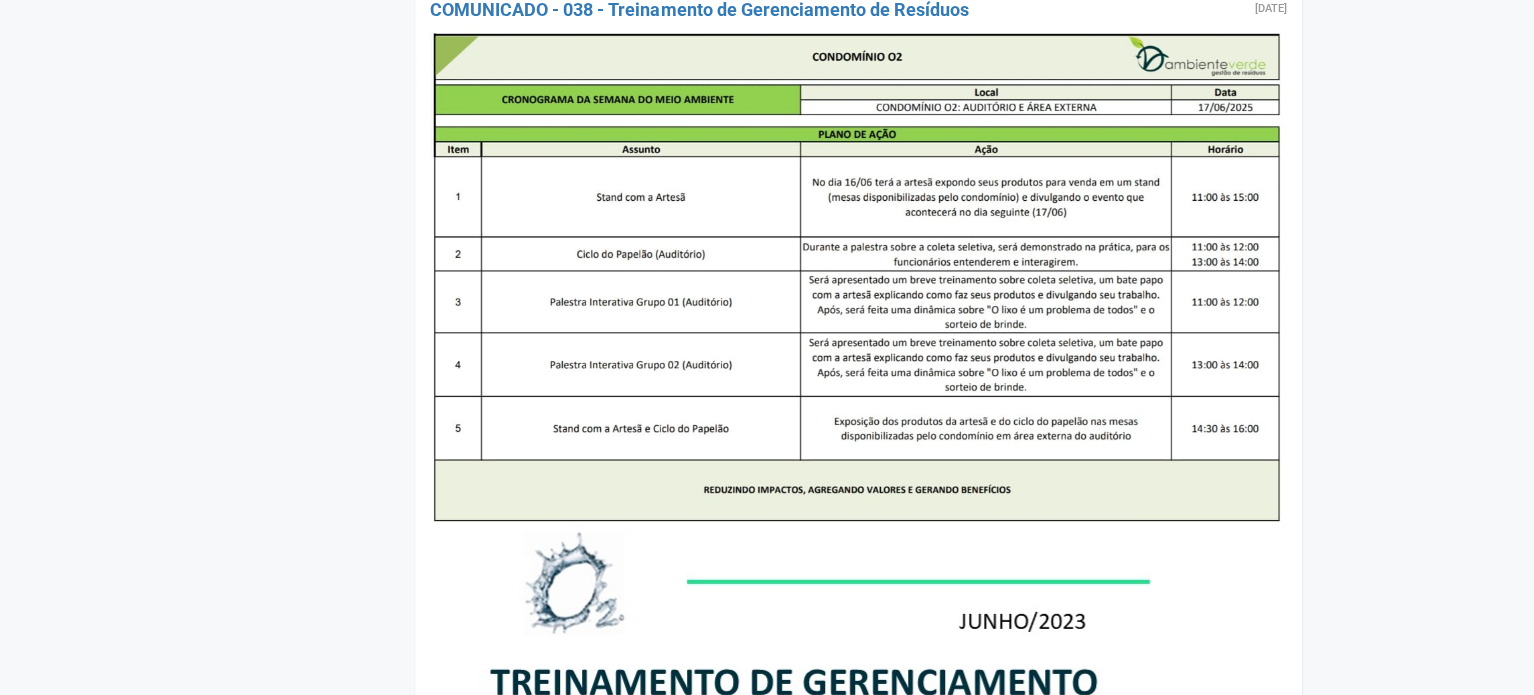 scroll, scrollTop: 2700, scrollLeft: 0, axis: vertical 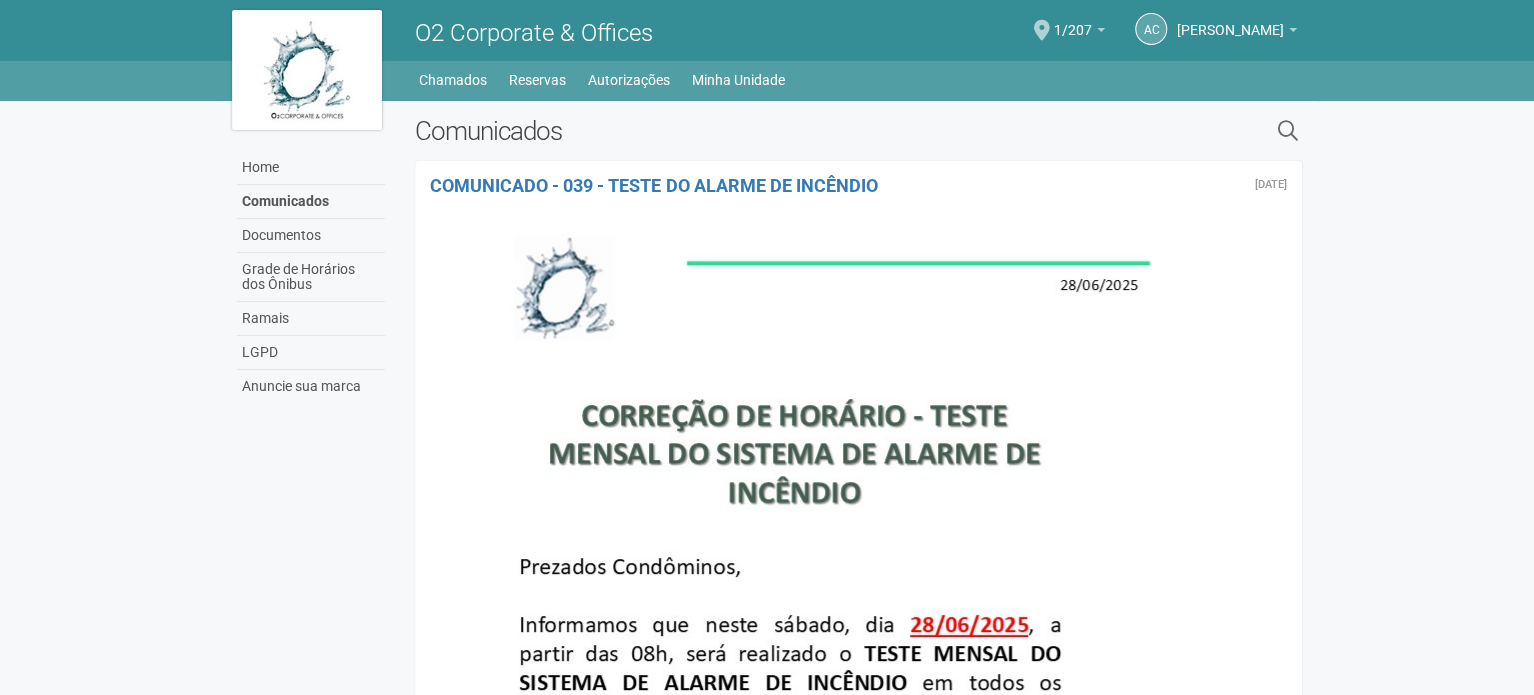 drag, startPoint x: 289, startPoint y: 479, endPoint x: 316, endPoint y: -69, distance: 548.66473 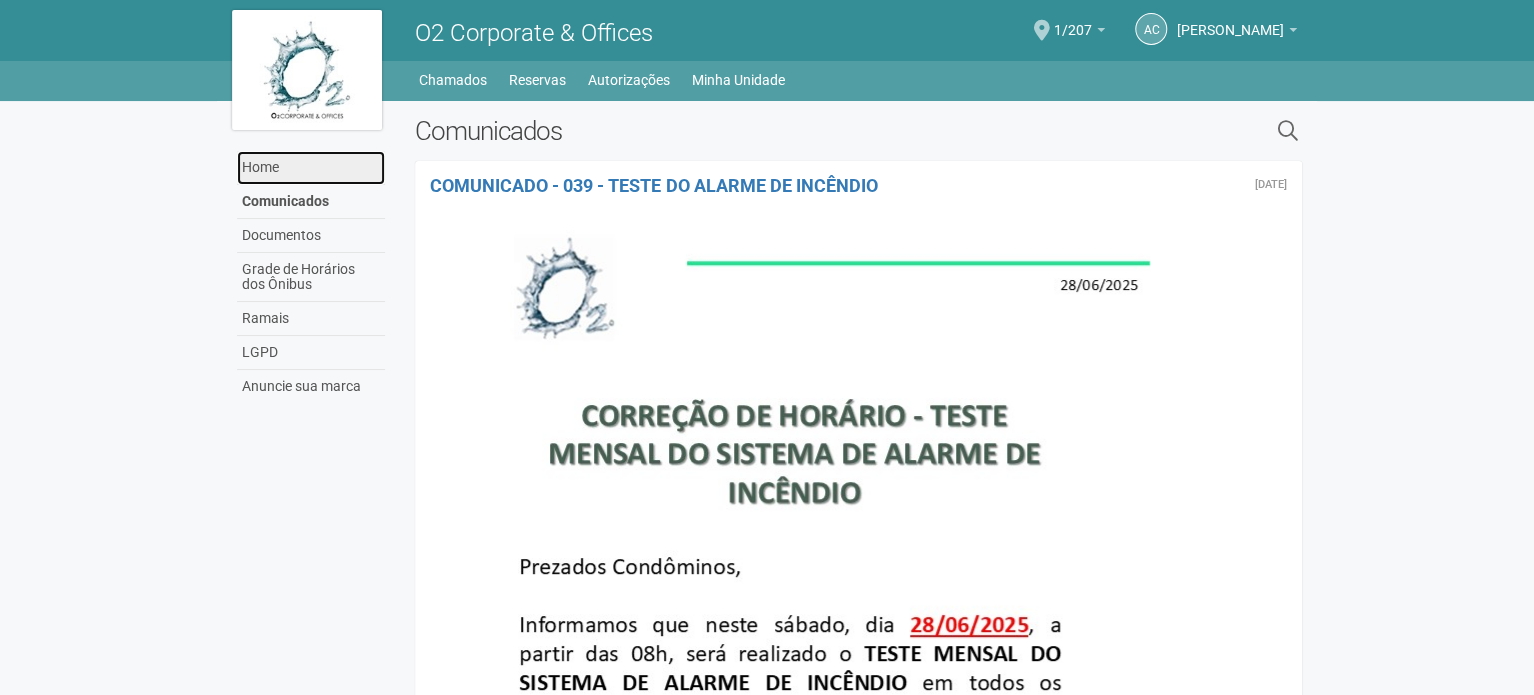 drag, startPoint x: 251, startPoint y: 162, endPoint x: 230, endPoint y: 42, distance: 121.82365 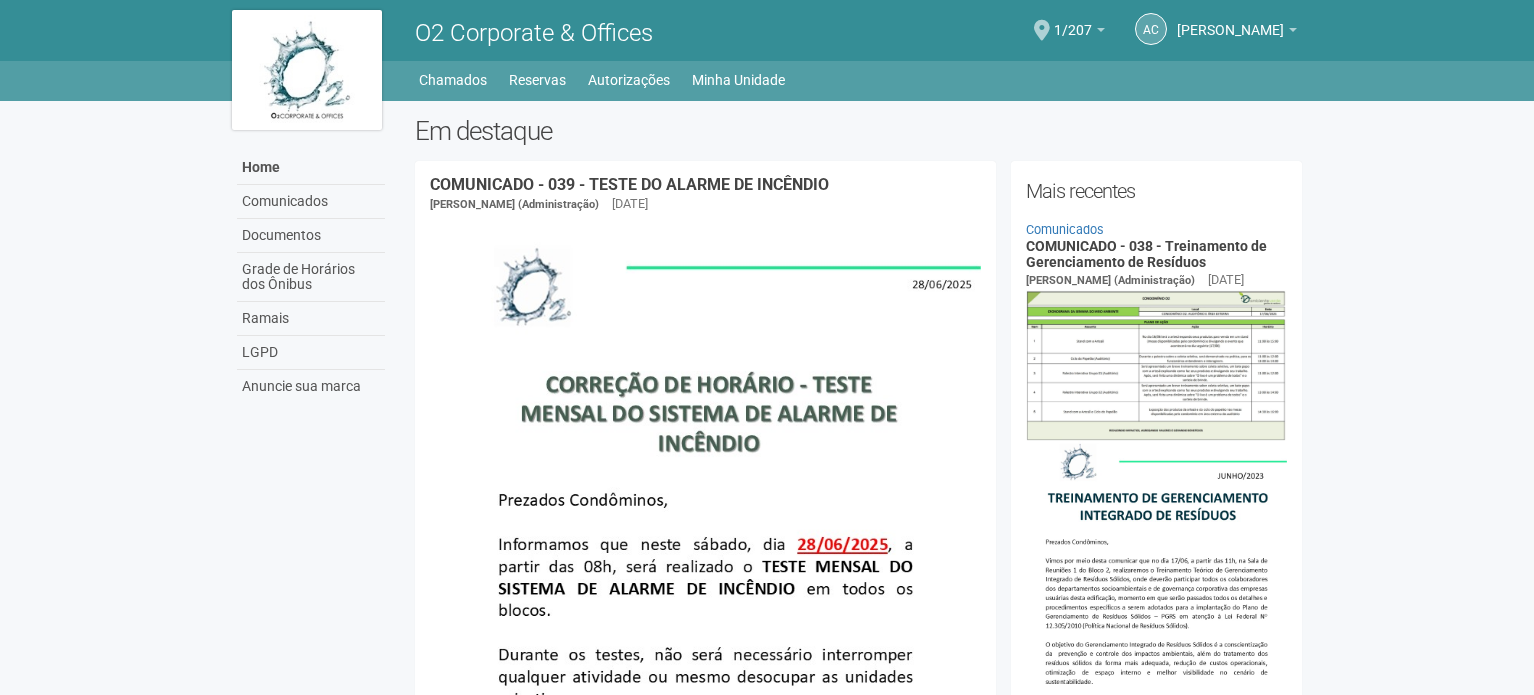 scroll, scrollTop: 0, scrollLeft: 0, axis: both 